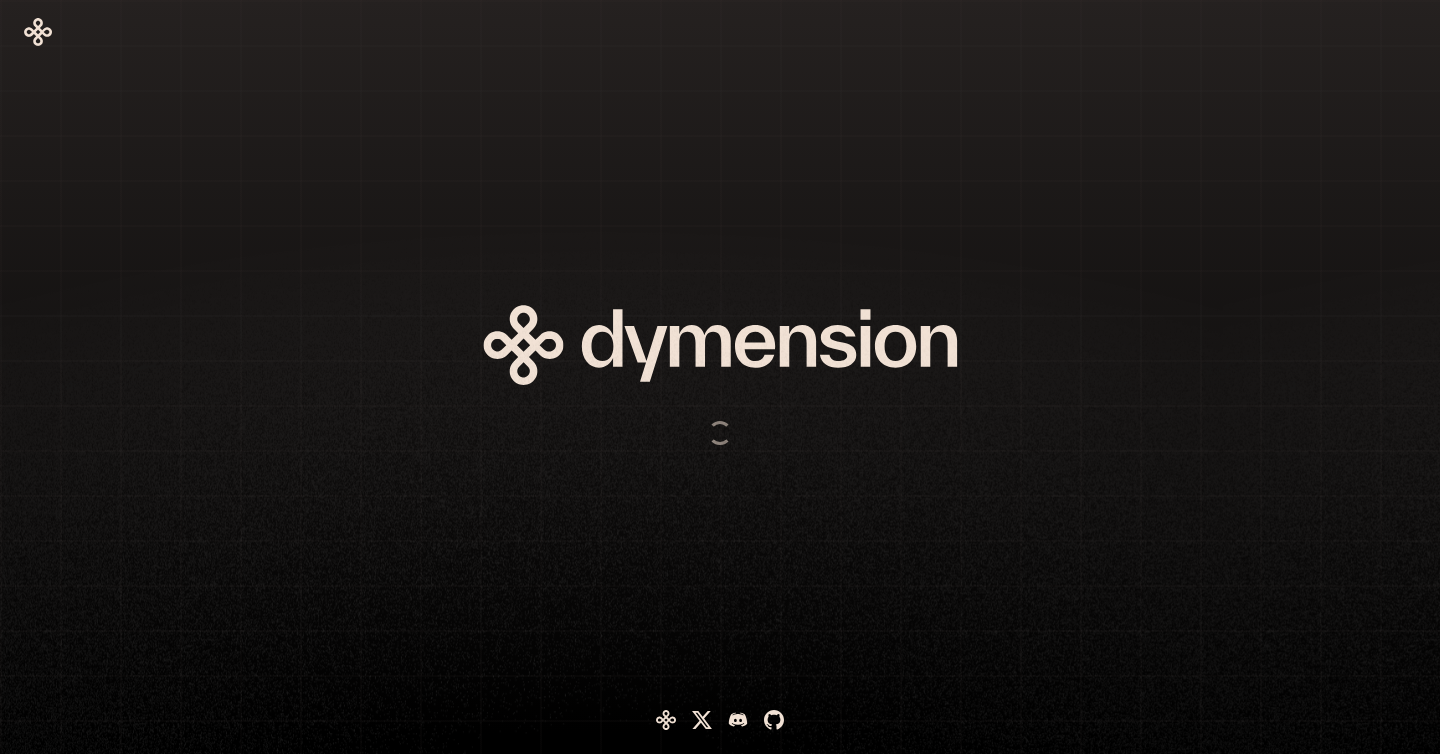 scroll, scrollTop: 0, scrollLeft: 0, axis: both 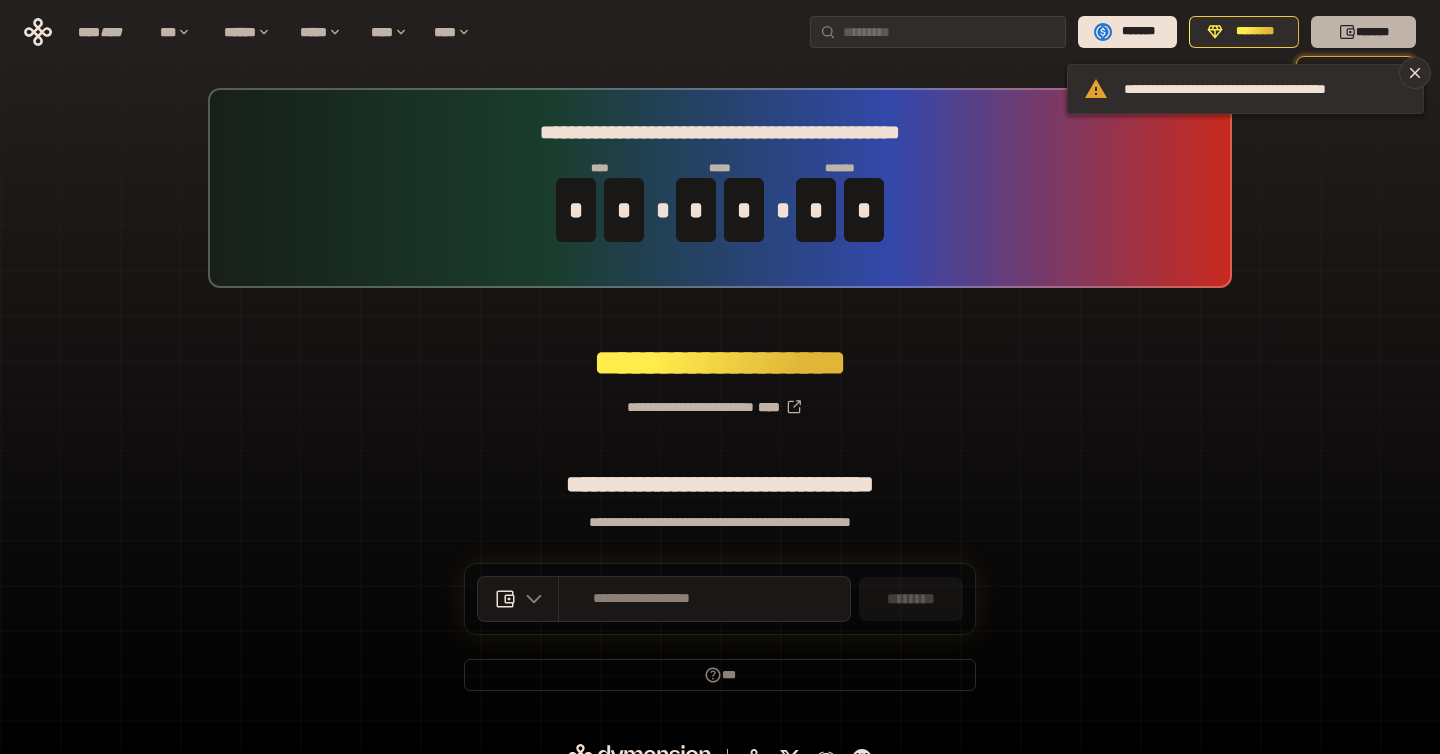click on "*******" at bounding box center (1363, 32) 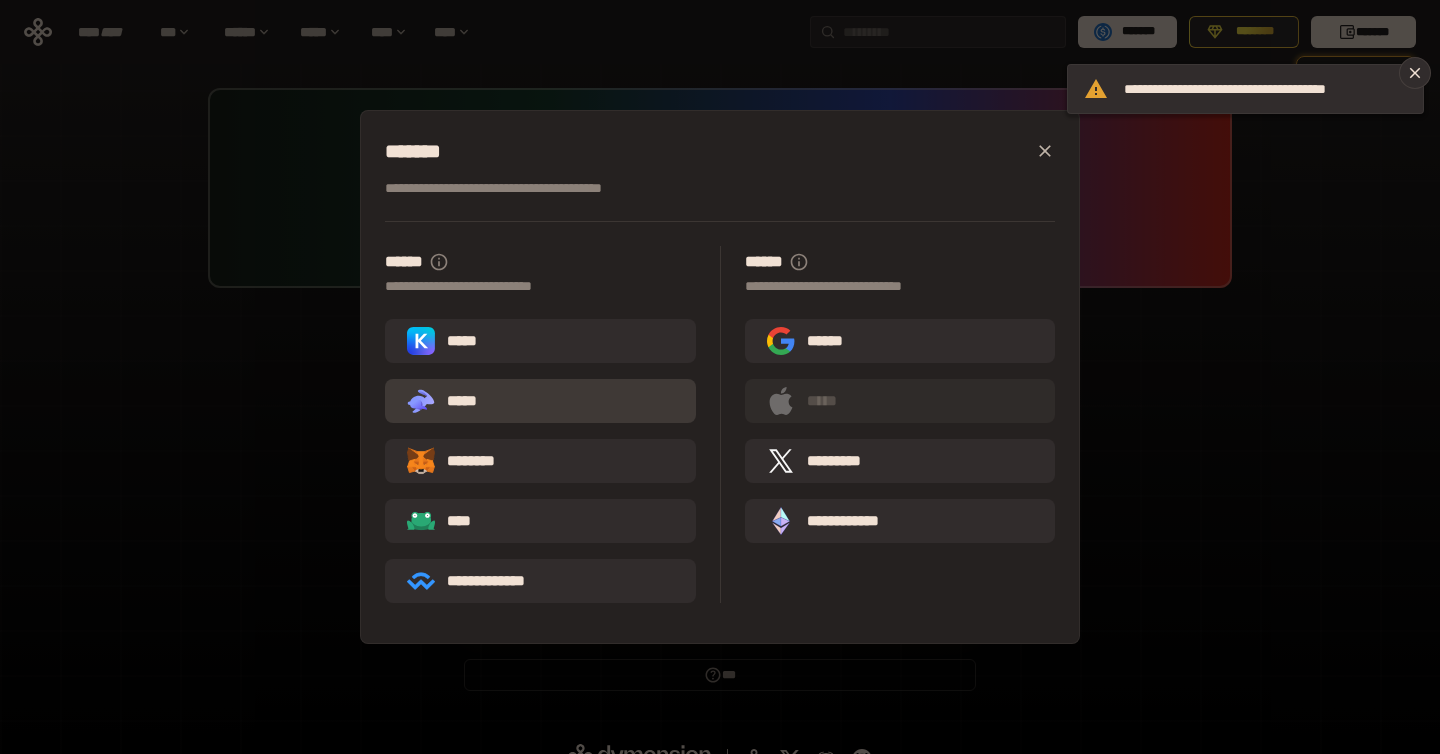 click on ".st0{fill:url(#SVGID_1_);}
.st1{fill-rule:evenodd;clip-rule:evenodd;fill:url(#SVGID_00000161597173617360504640000012432366591255278478_);}
.st2{fill-rule:evenodd;clip-rule:evenodd;fill:url(#SVGID_00000021803777515098205300000017382971856690286485_);}
.st3{fill:url(#SVGID_00000031192219548086493050000012287181694732331425_);}
*****" at bounding box center (450, 401) 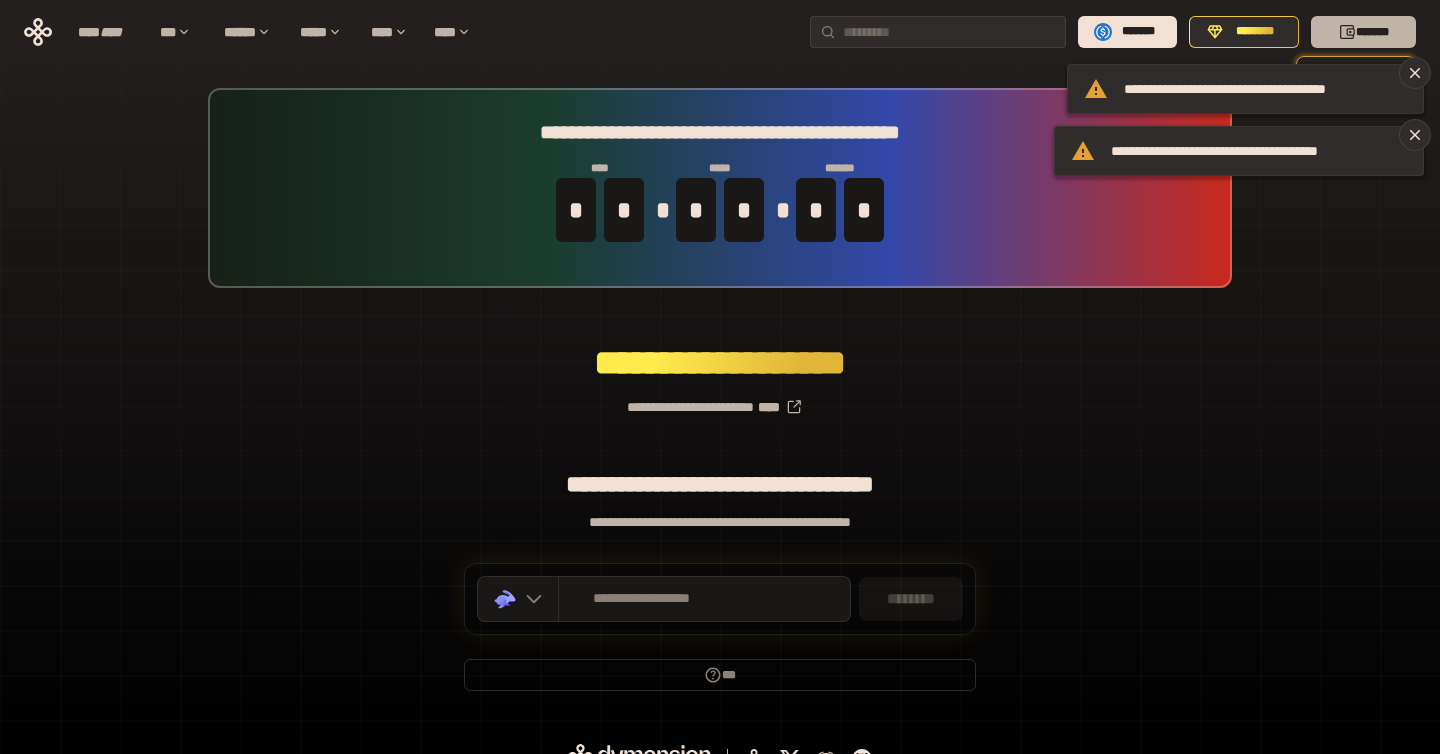 click on "*******" at bounding box center (1363, 32) 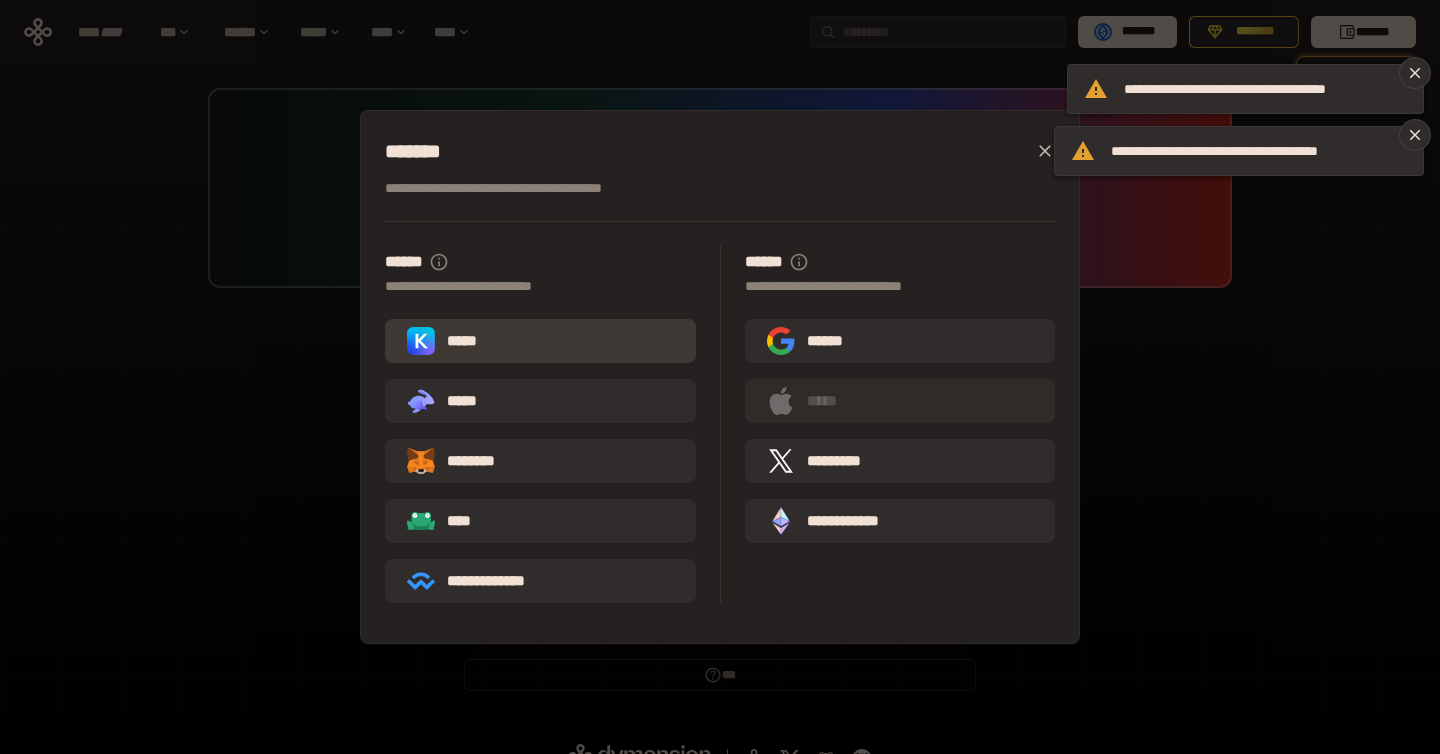 click on "*****" at bounding box center (540, 341) 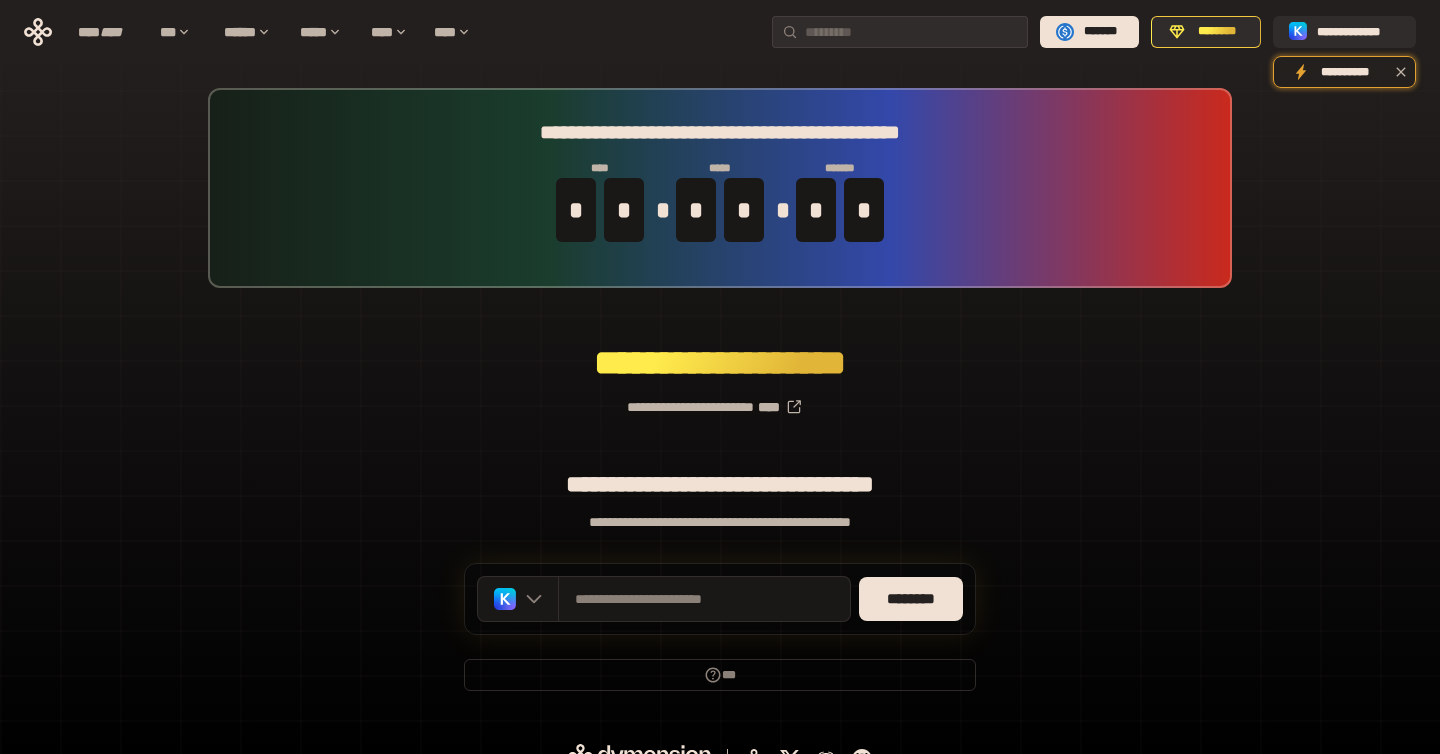 scroll, scrollTop: 29, scrollLeft: 0, axis: vertical 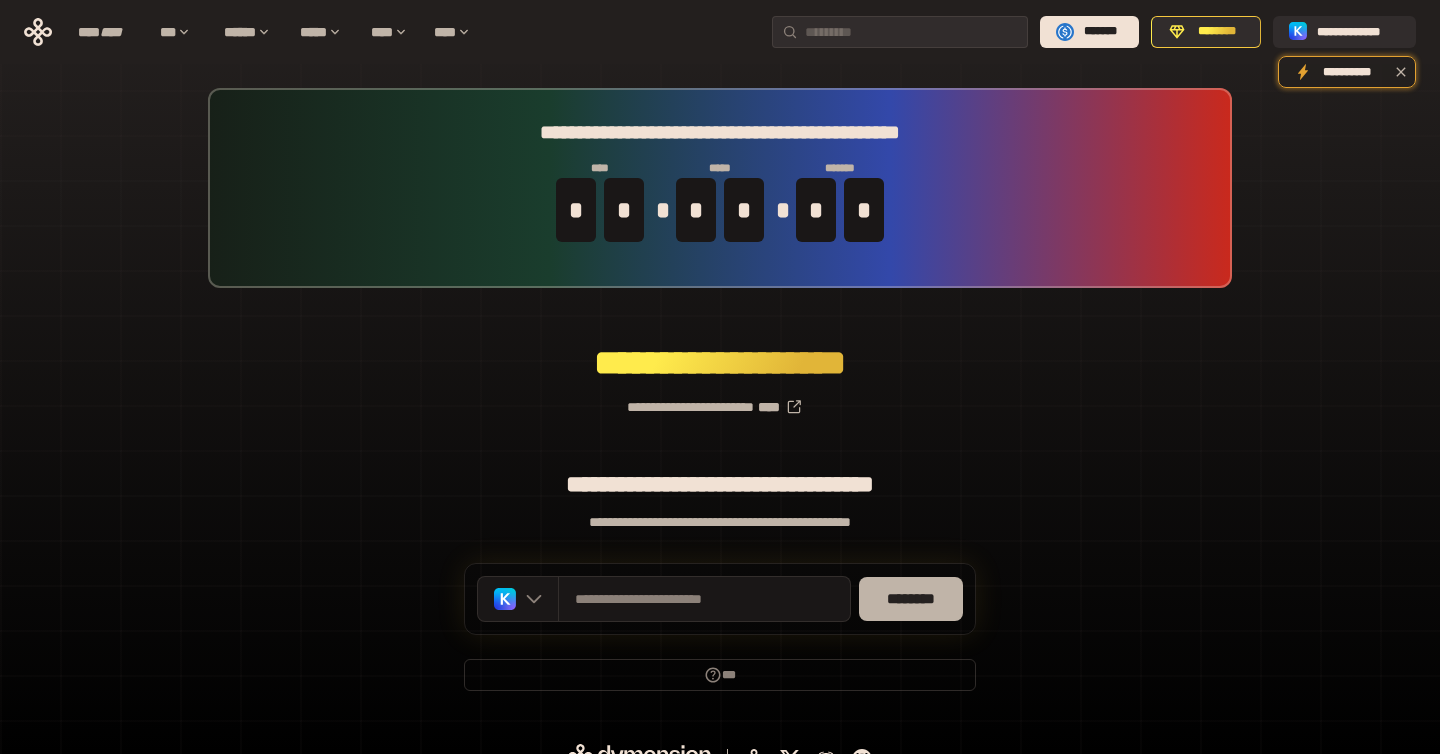 click on "********" at bounding box center (911, 599) 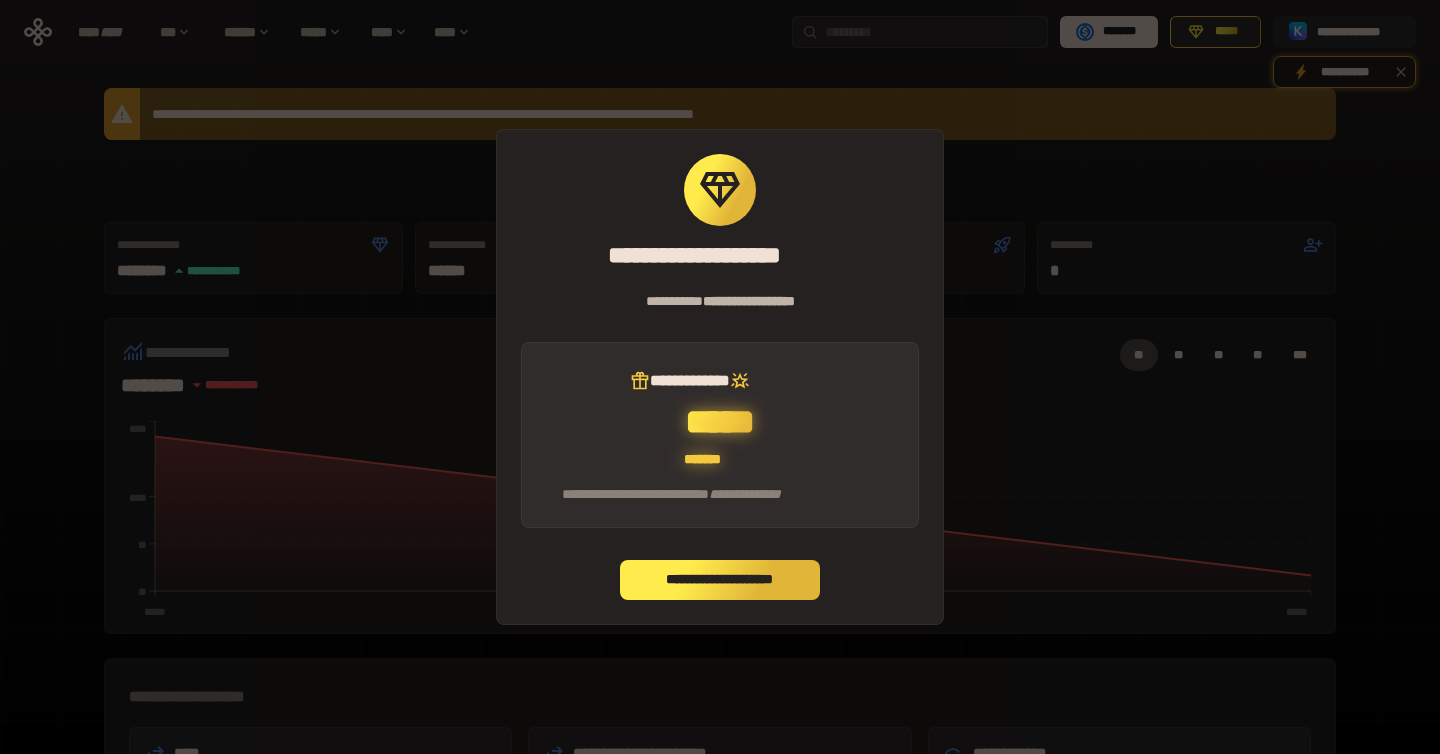 click on "**********" at bounding box center (720, 580) 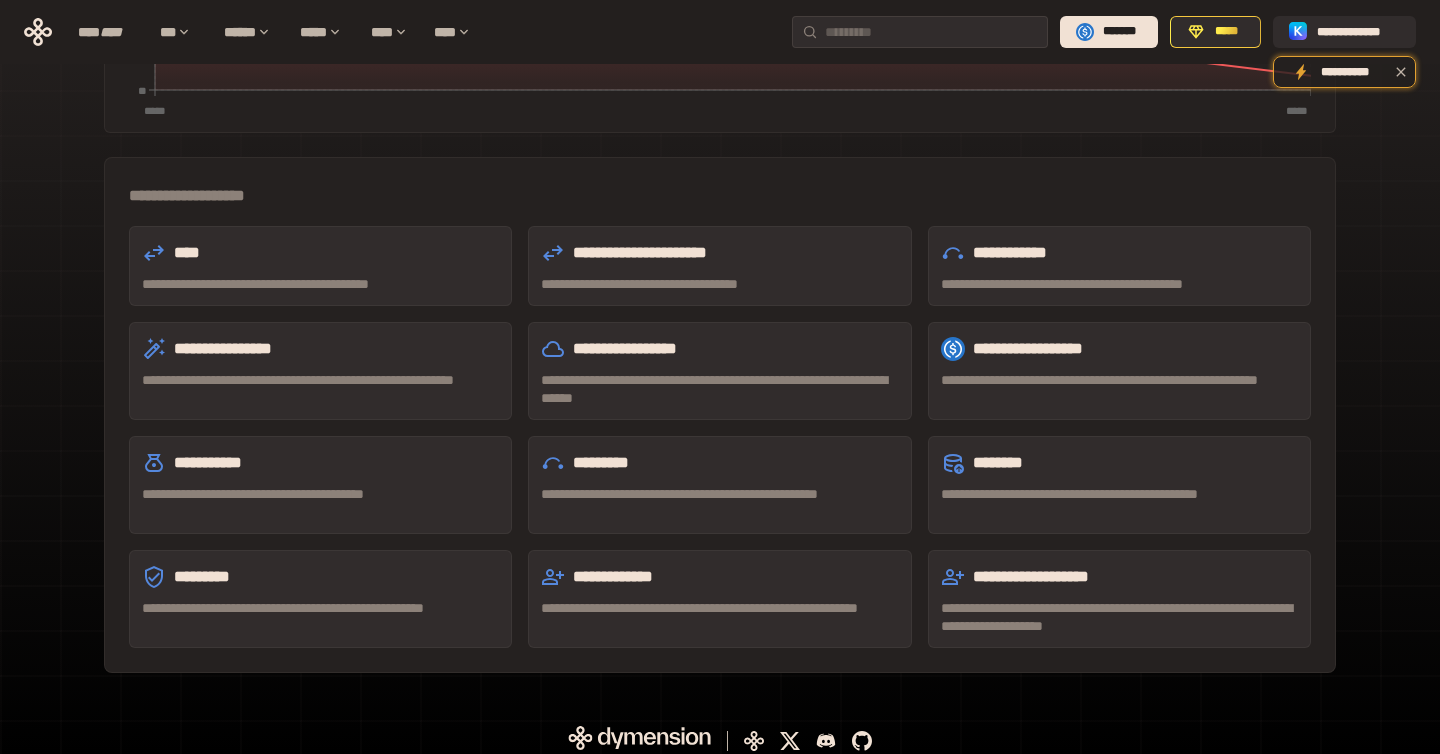 scroll, scrollTop: 512, scrollLeft: 0, axis: vertical 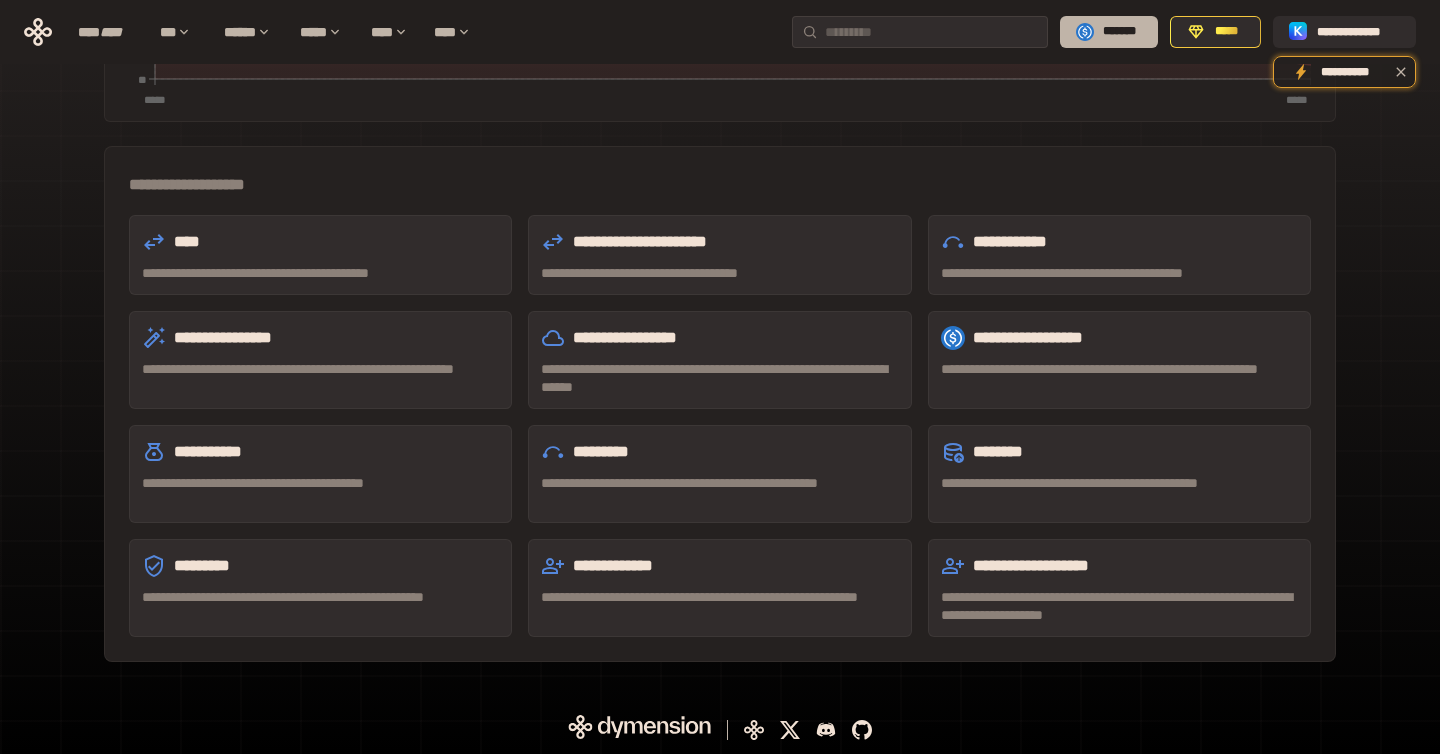 click on "*******" at bounding box center (1109, 32) 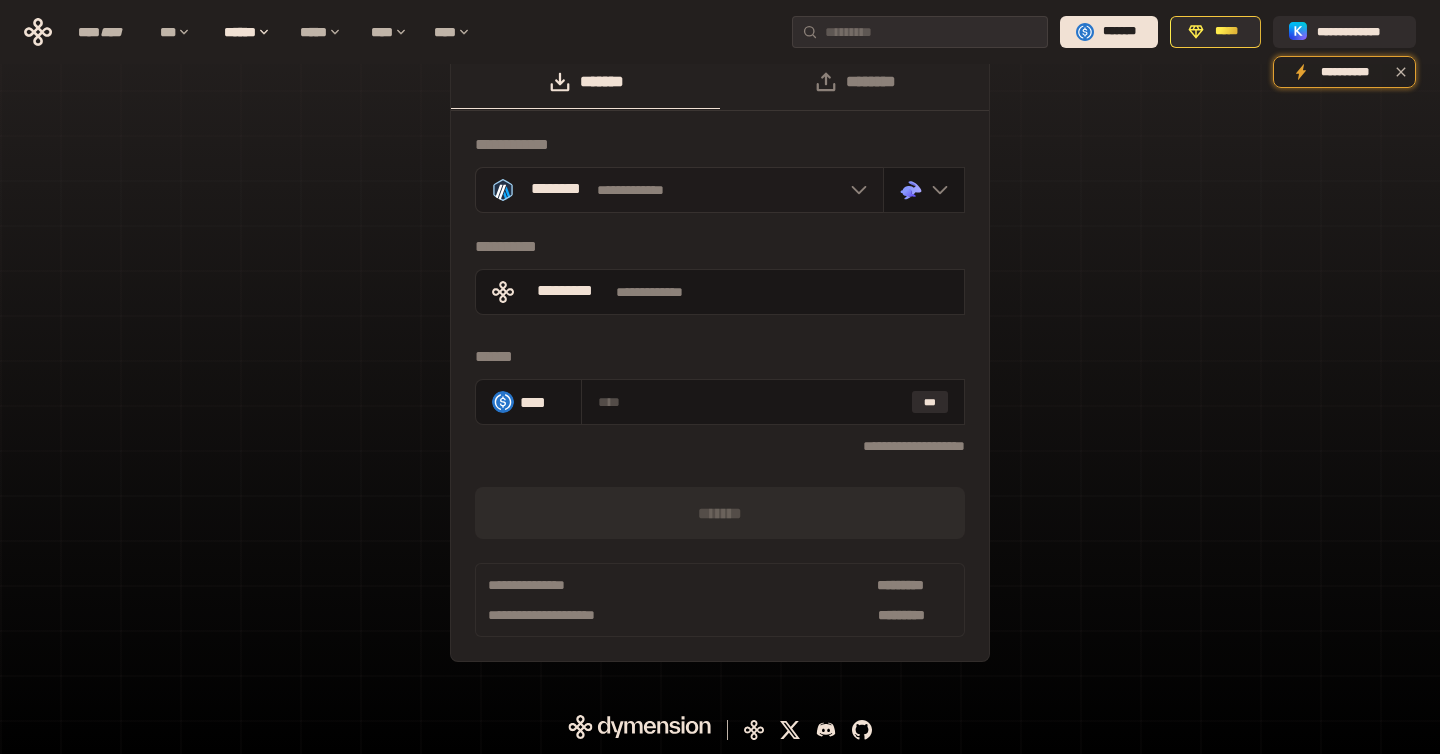 click at bounding box center (854, 190) 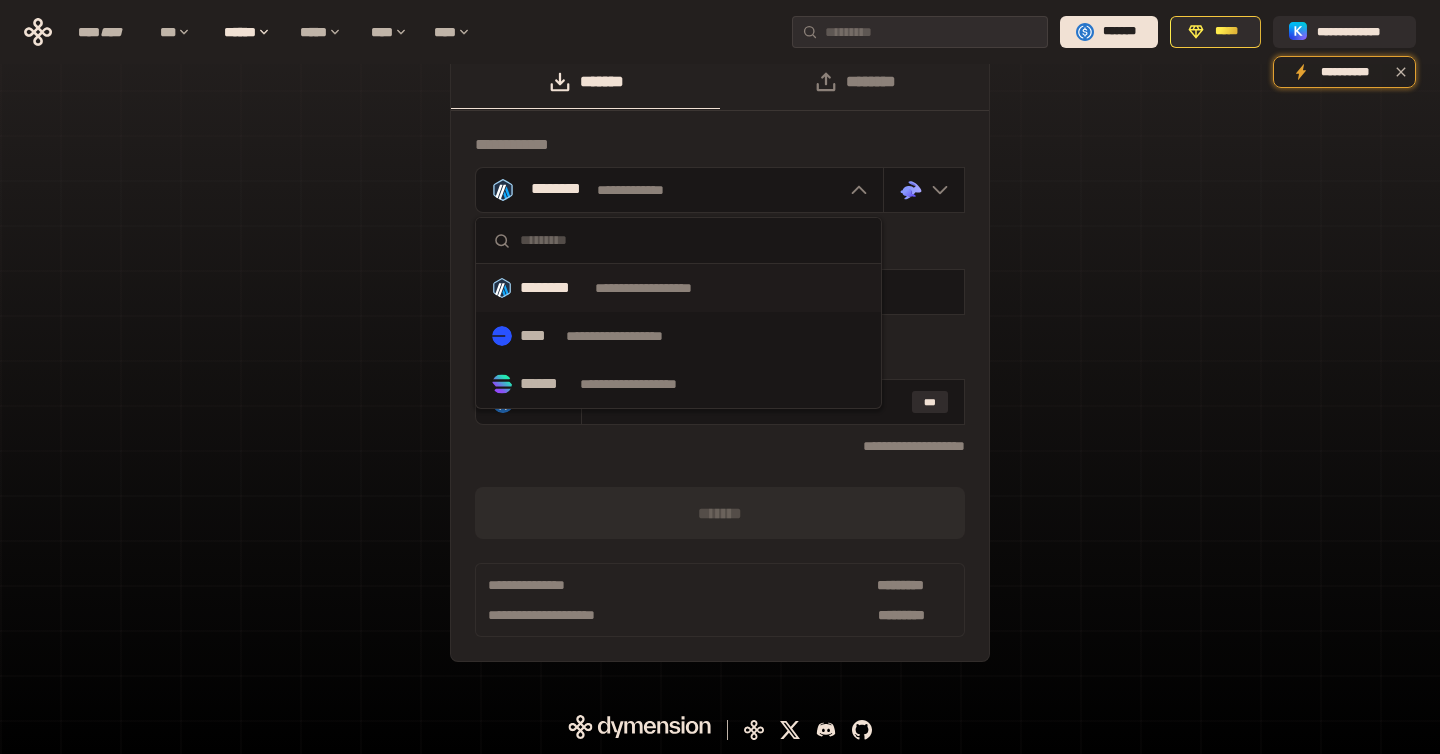 click on "**********" at bounding box center (633, 336) 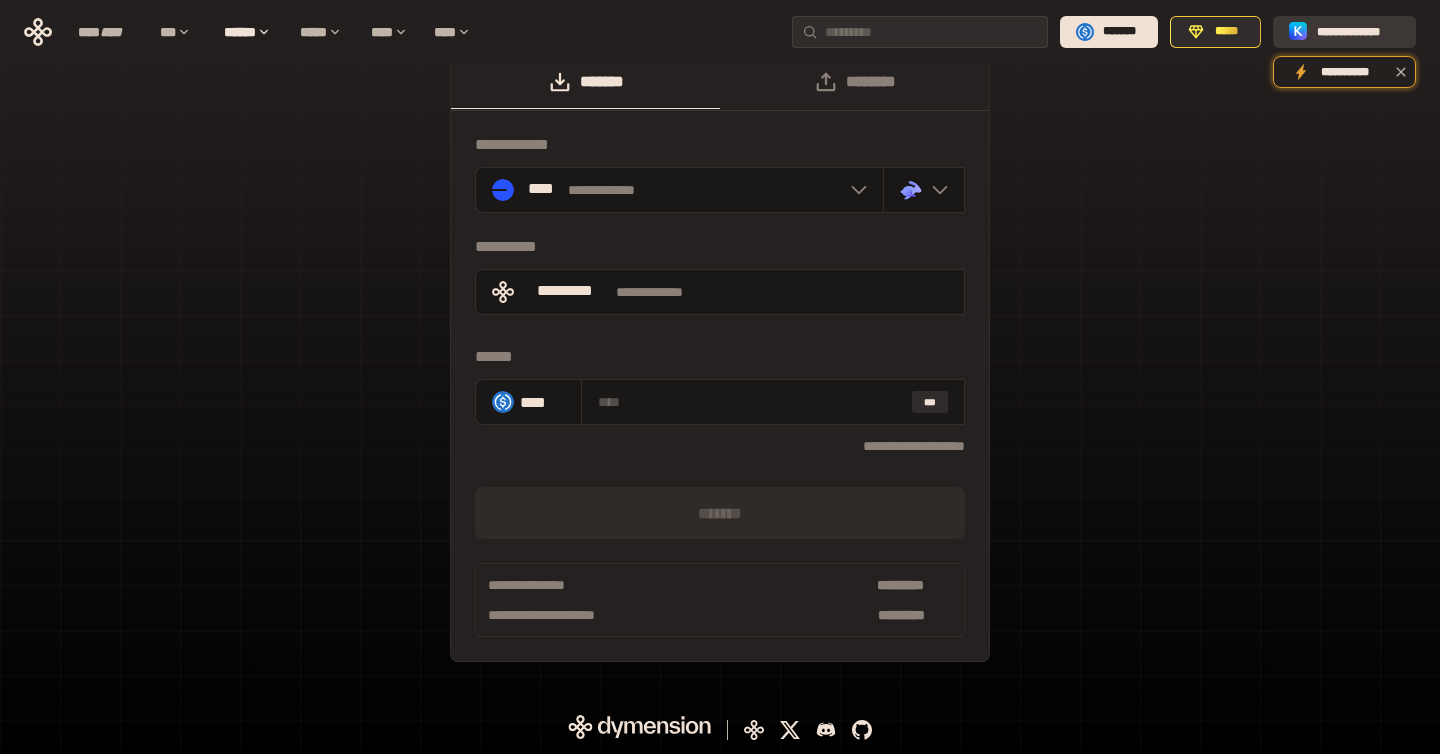 click on "**********" at bounding box center (1358, 32) 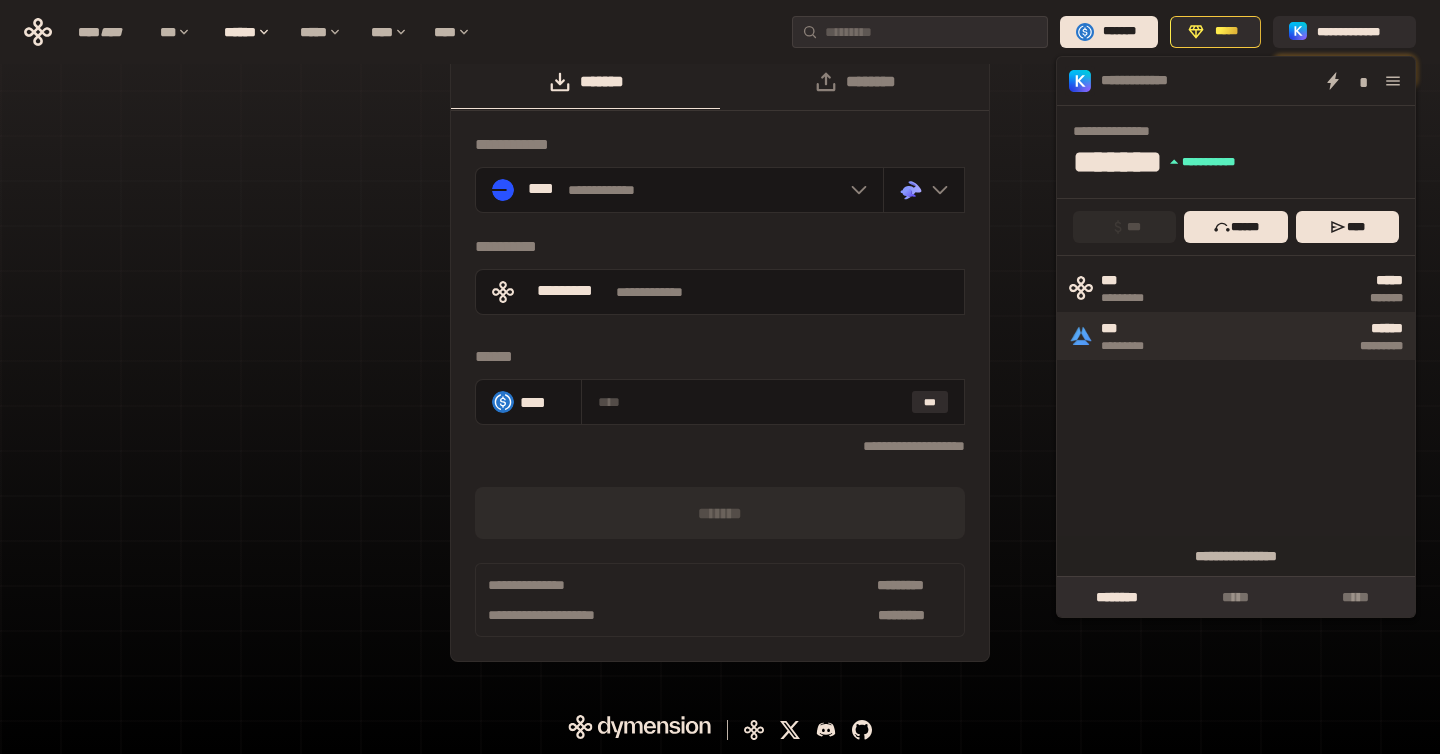 click on "****** *********" at bounding box center [1288, 336] 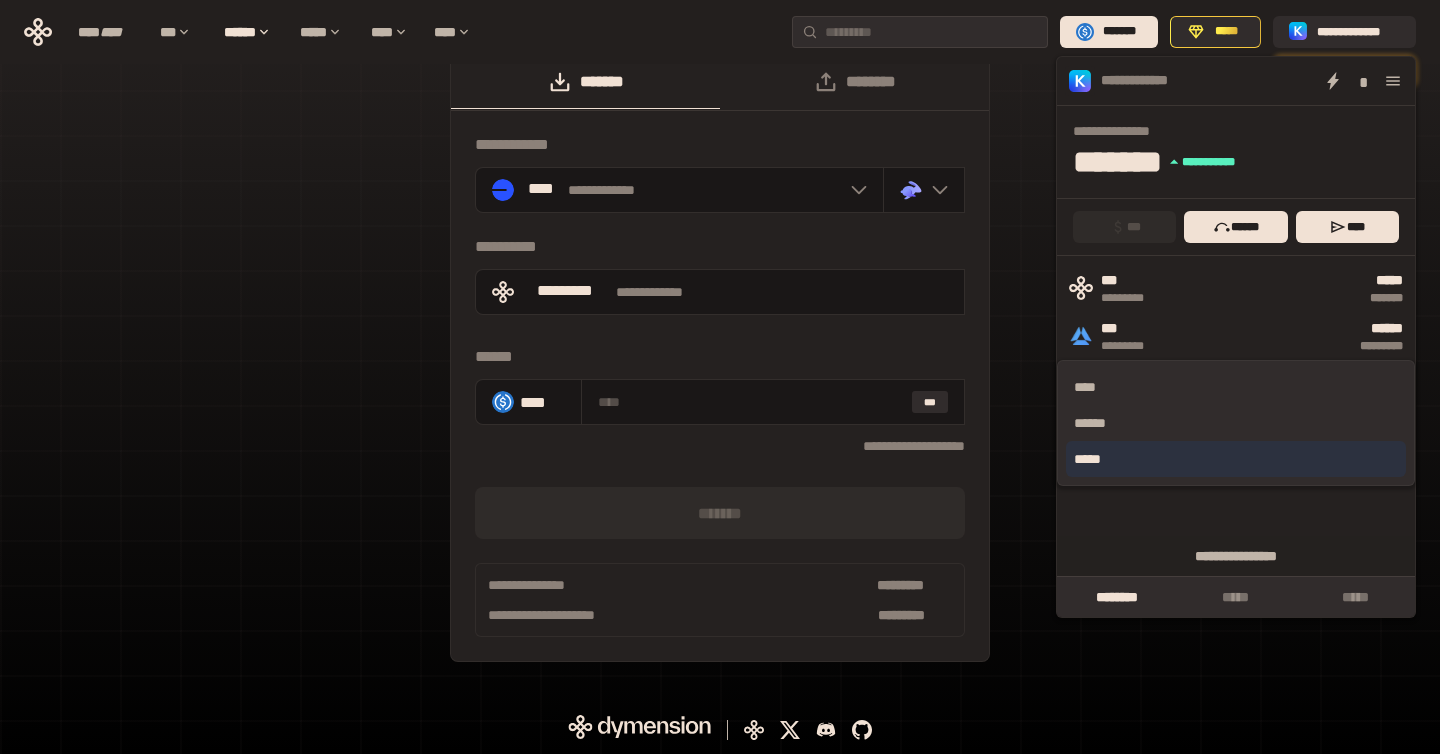 click on "*****" at bounding box center [1236, 459] 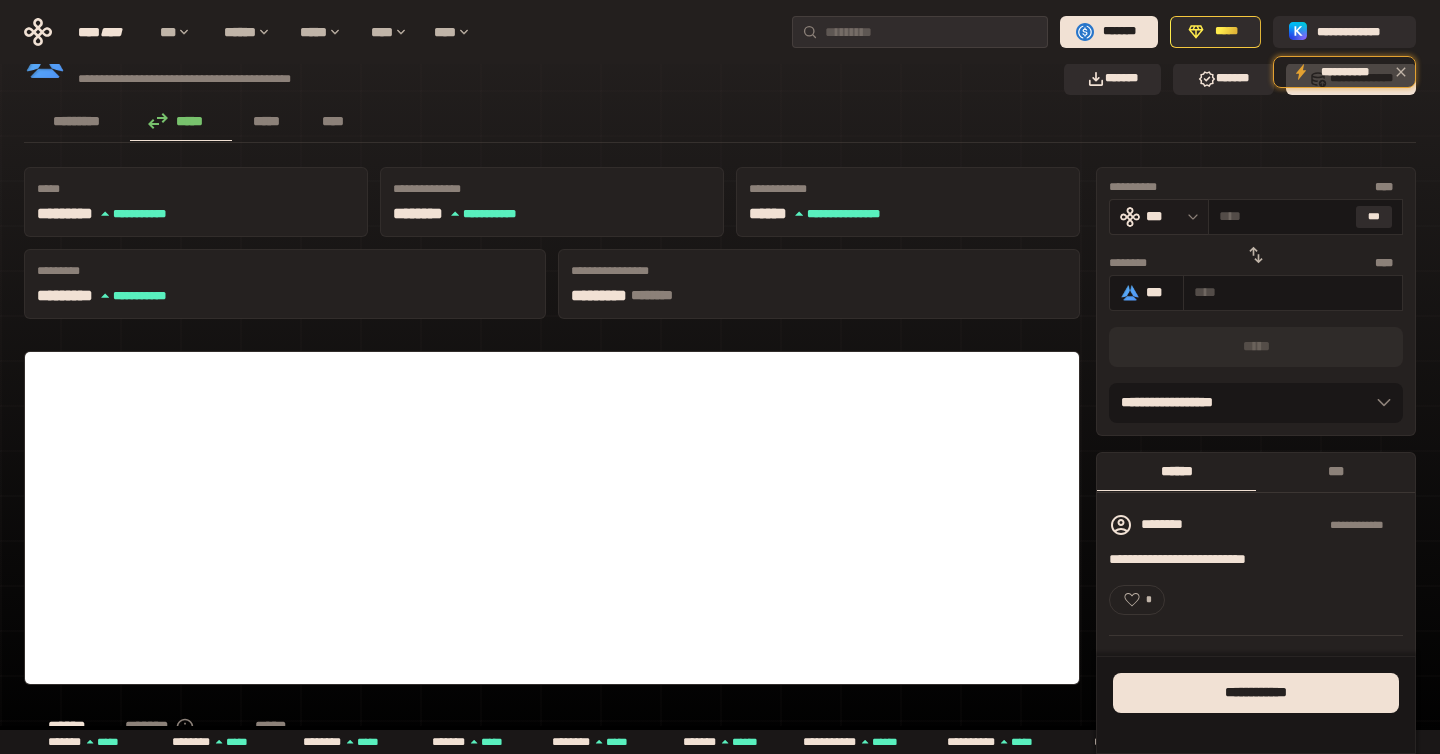 click on "***" at bounding box center (1162, 216) 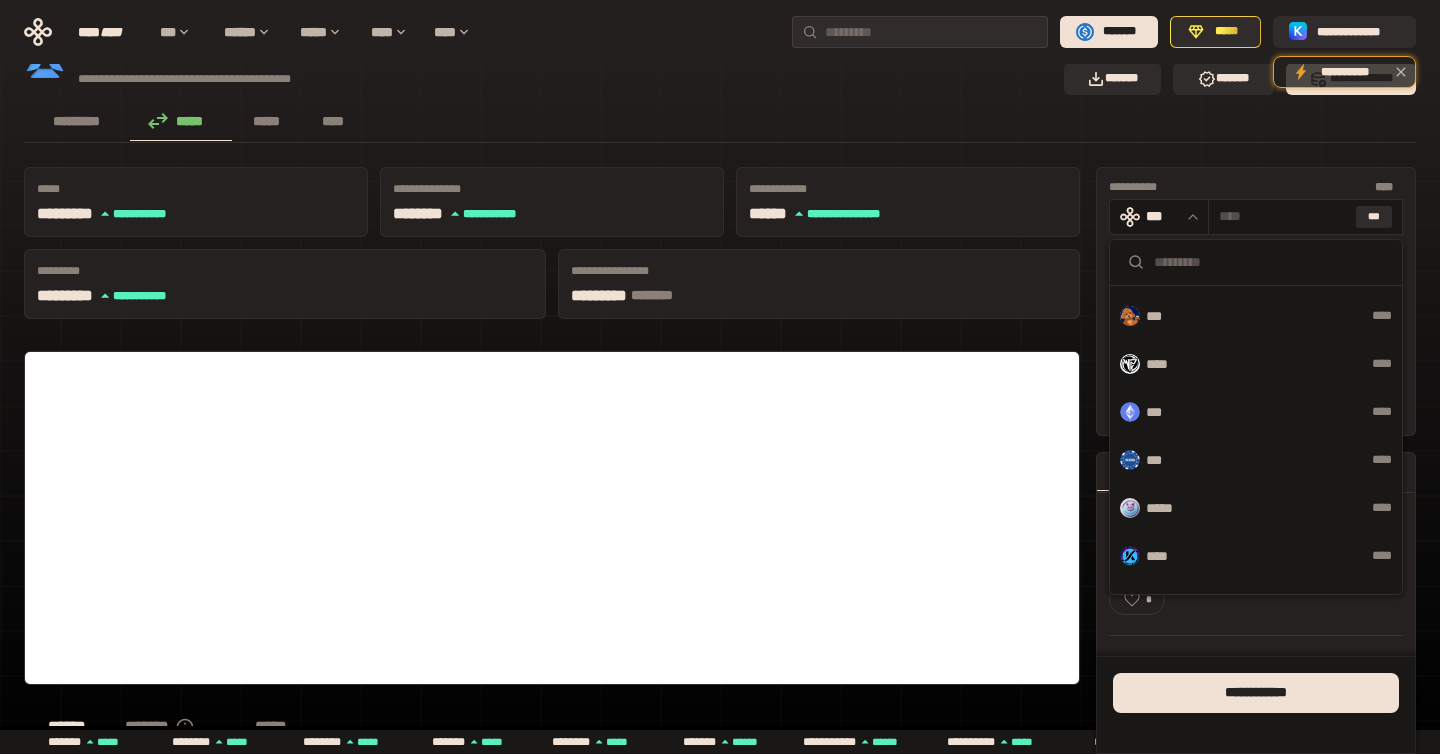 scroll, scrollTop: 0, scrollLeft: 0, axis: both 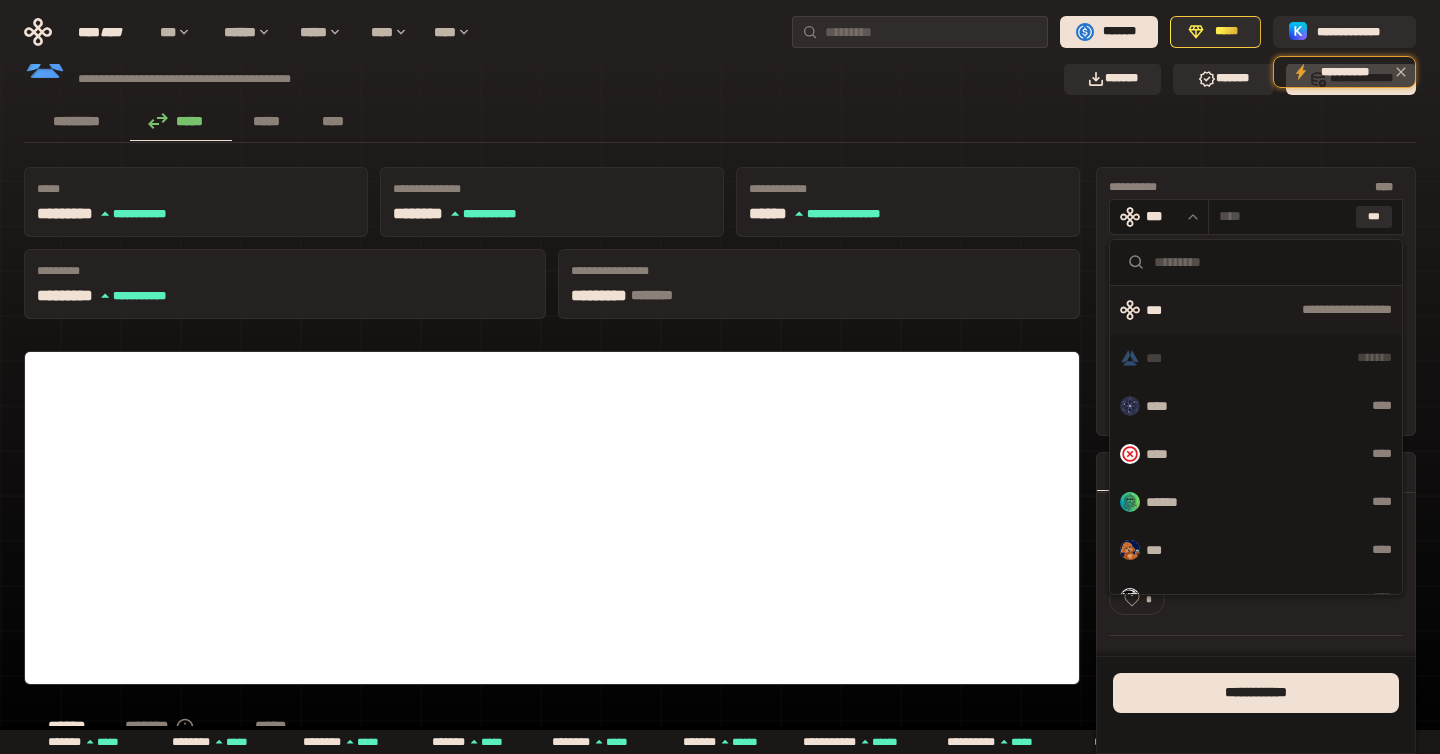 click on "********* ***** ***** ****" at bounding box center (720, 123) 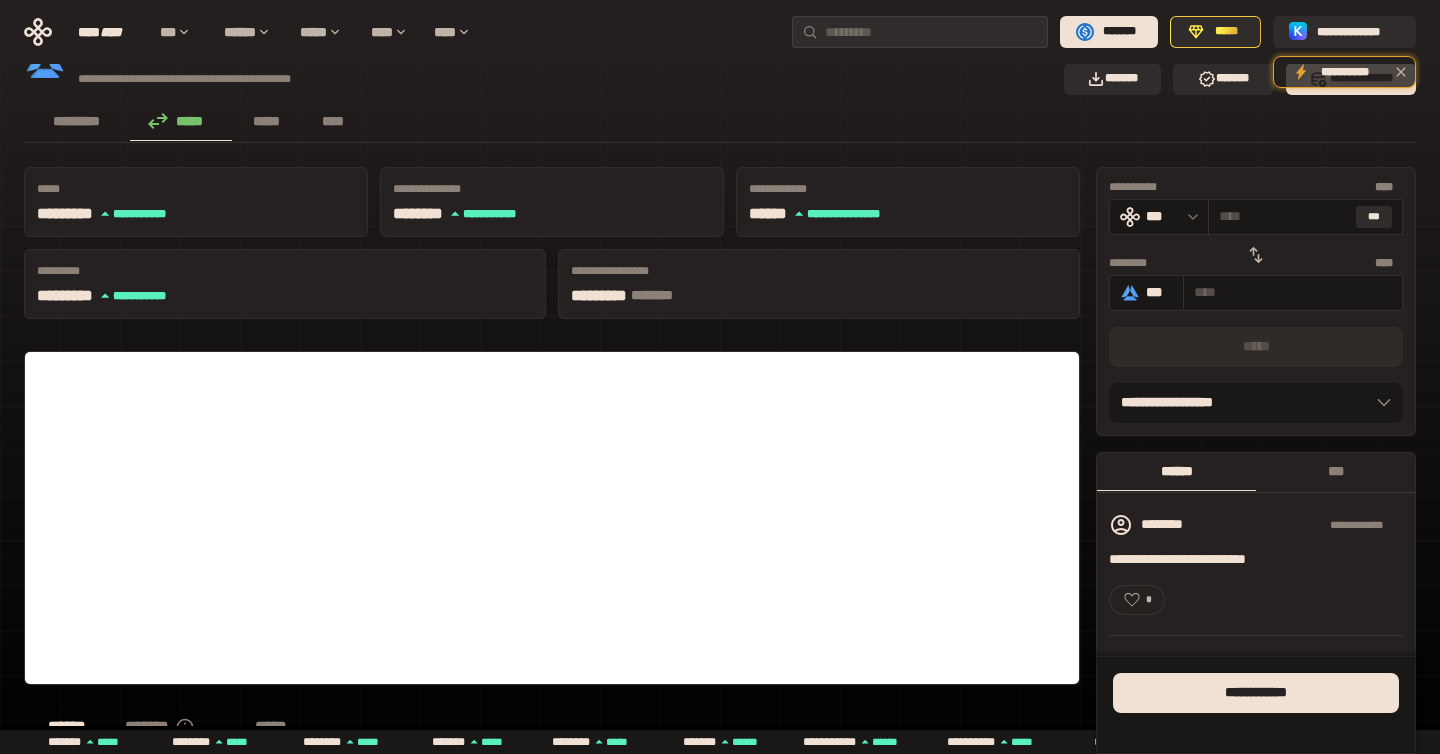 scroll, scrollTop: 35, scrollLeft: 0, axis: vertical 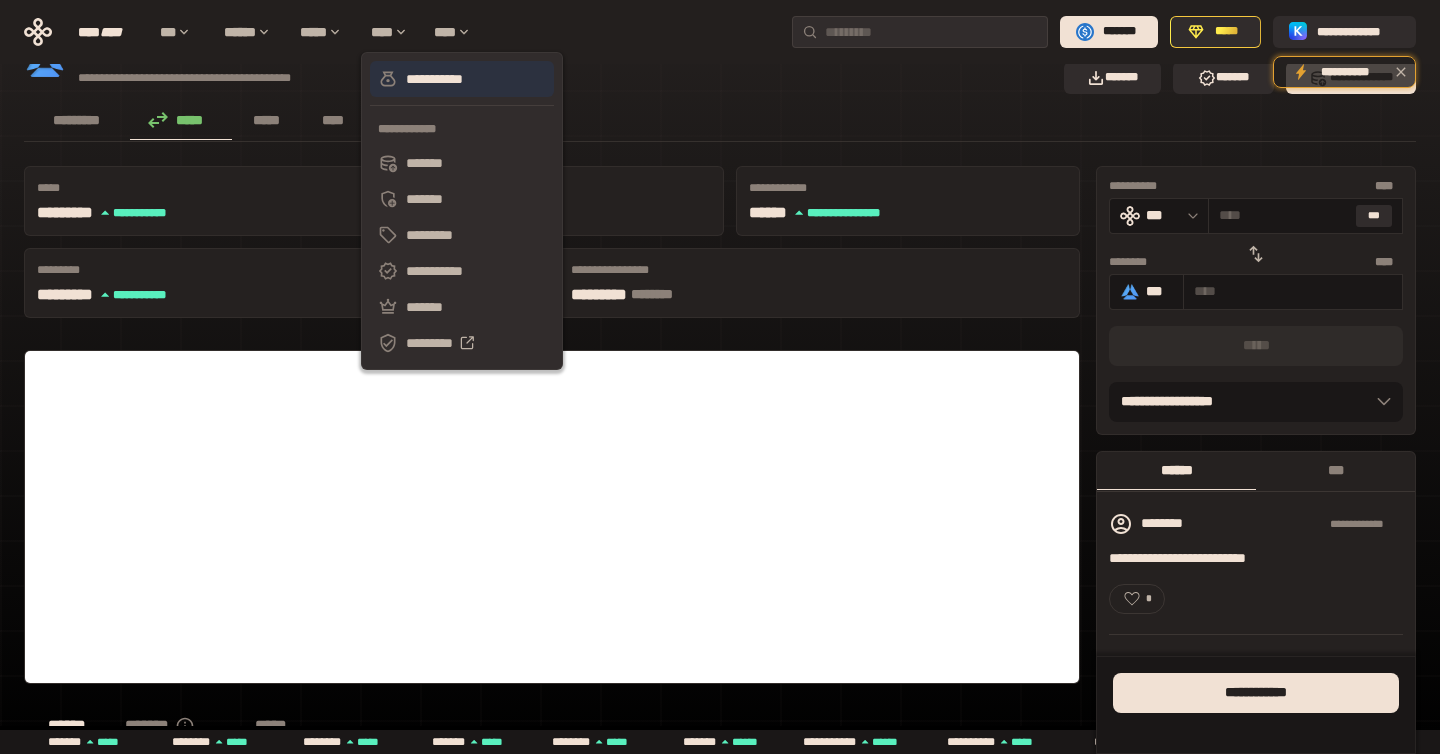click on "**********" at bounding box center (462, 79) 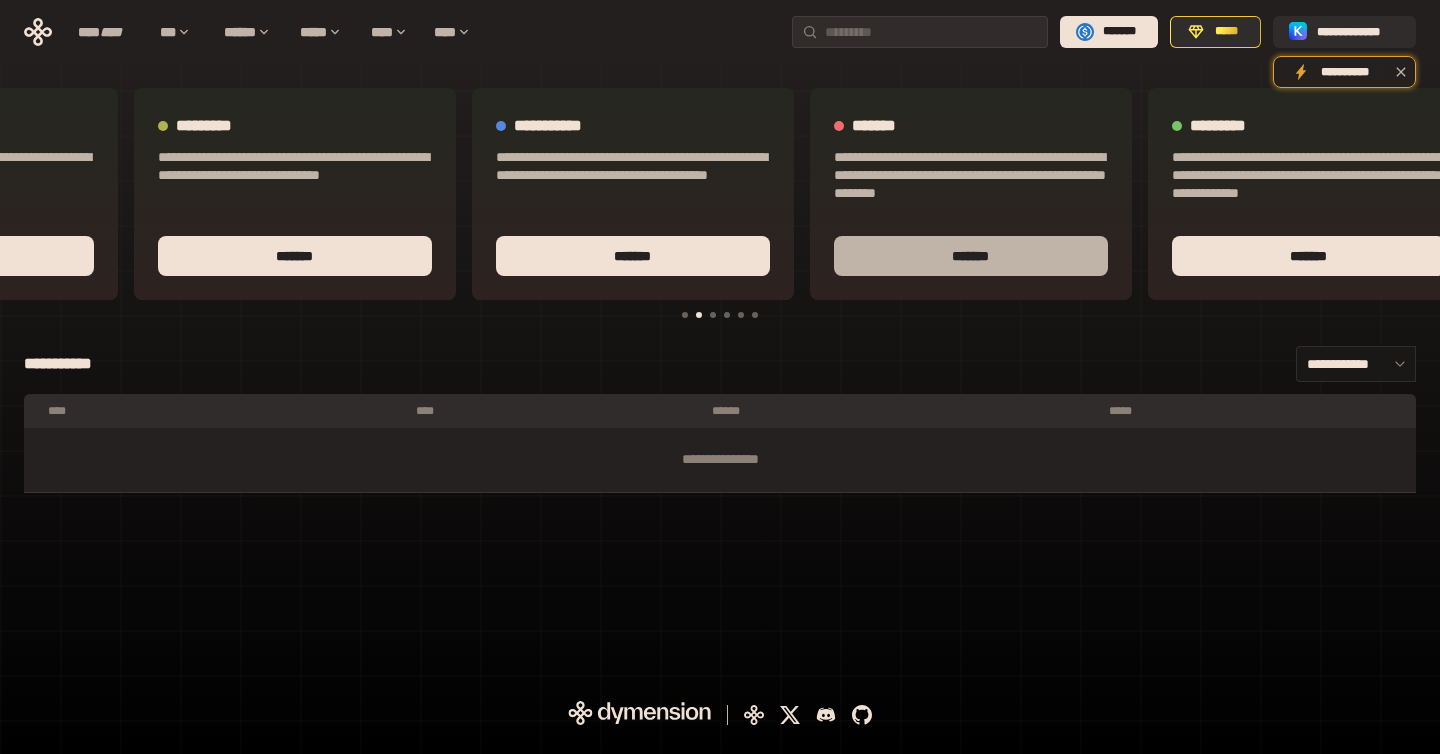 scroll, scrollTop: 0, scrollLeft: 619, axis: horizontal 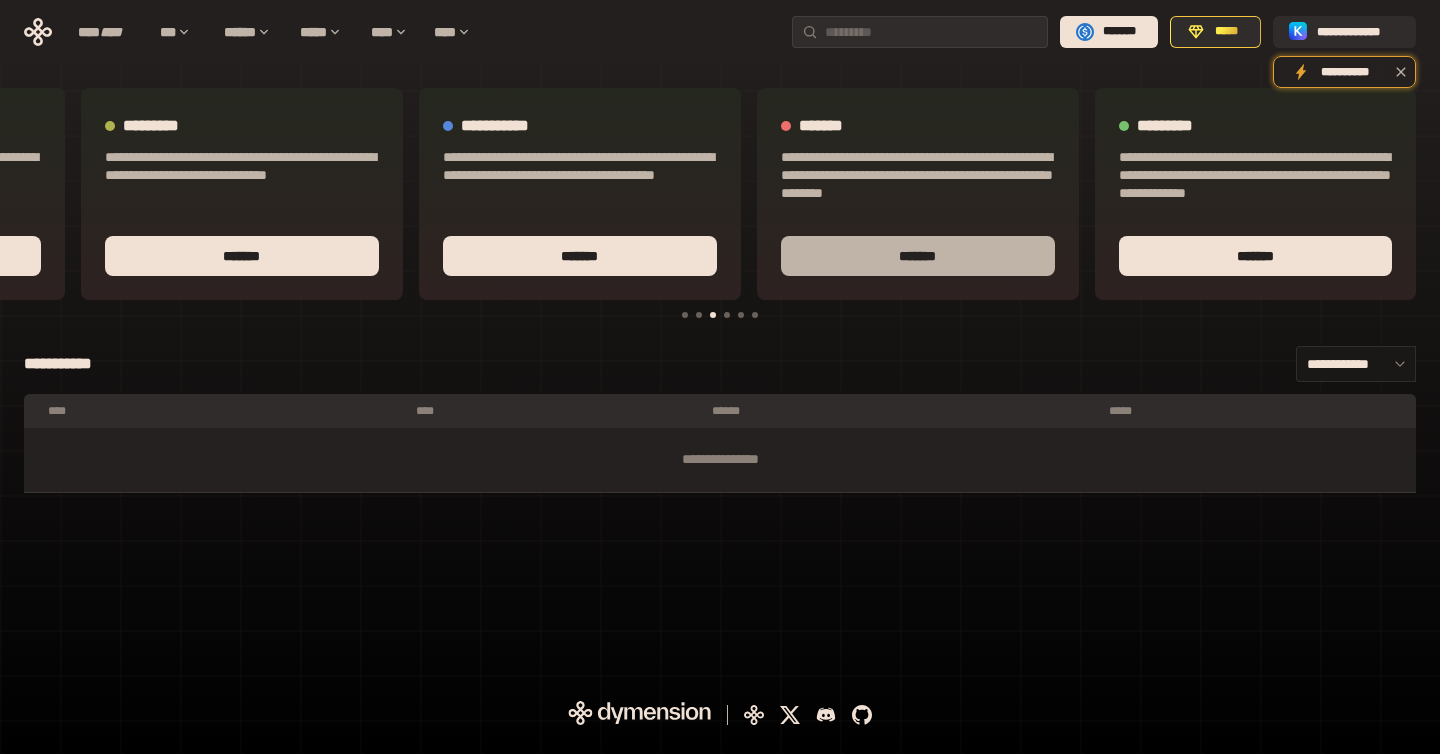 click on "*******" at bounding box center (918, 256) 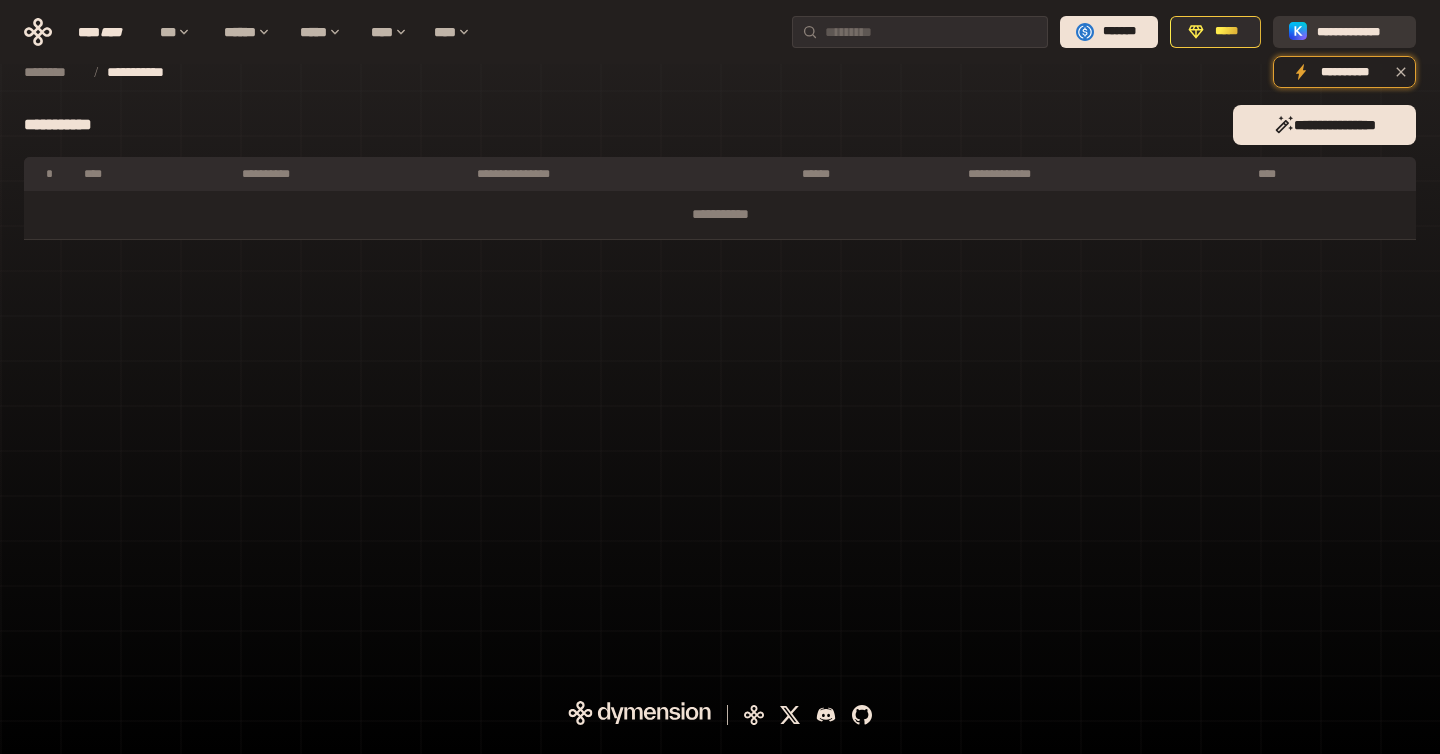 click on "**********" at bounding box center (1358, 32) 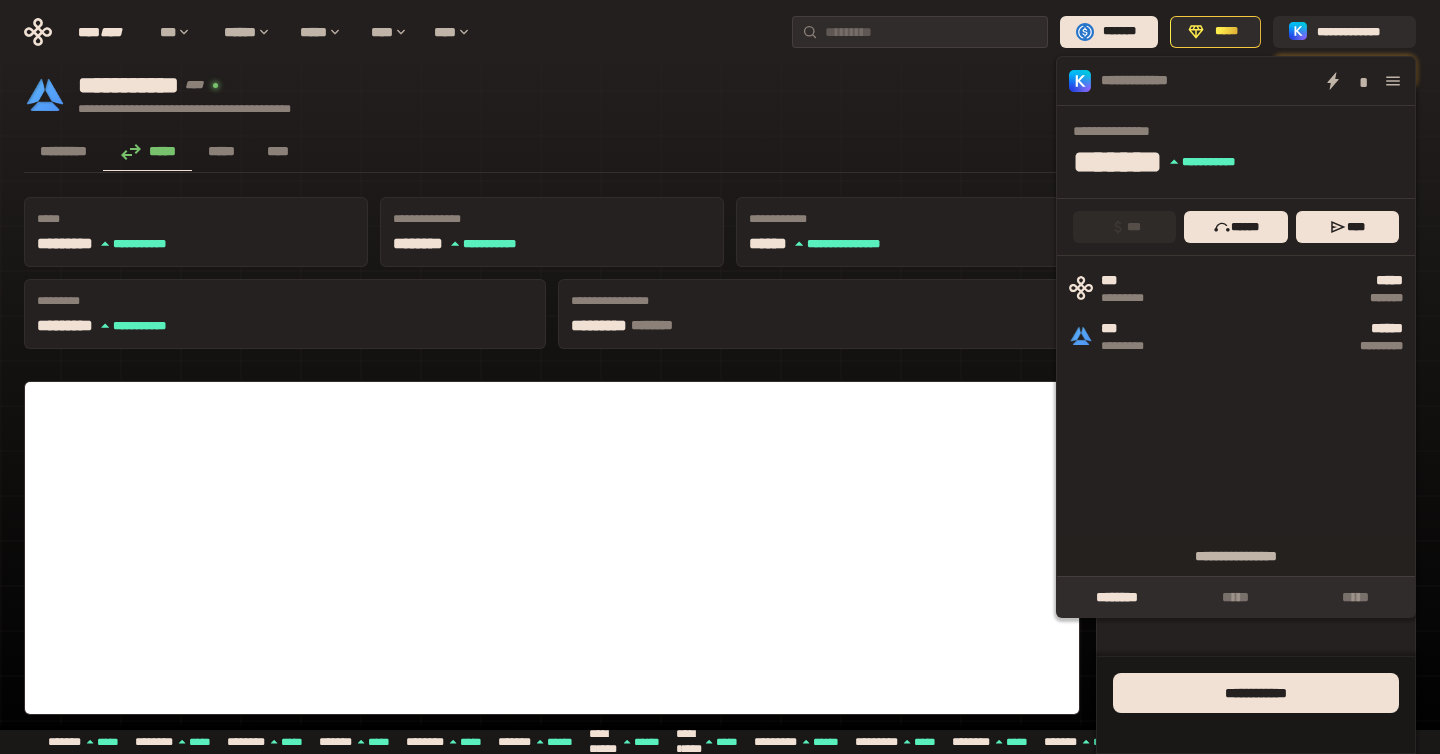 scroll, scrollTop: 35, scrollLeft: 0, axis: vertical 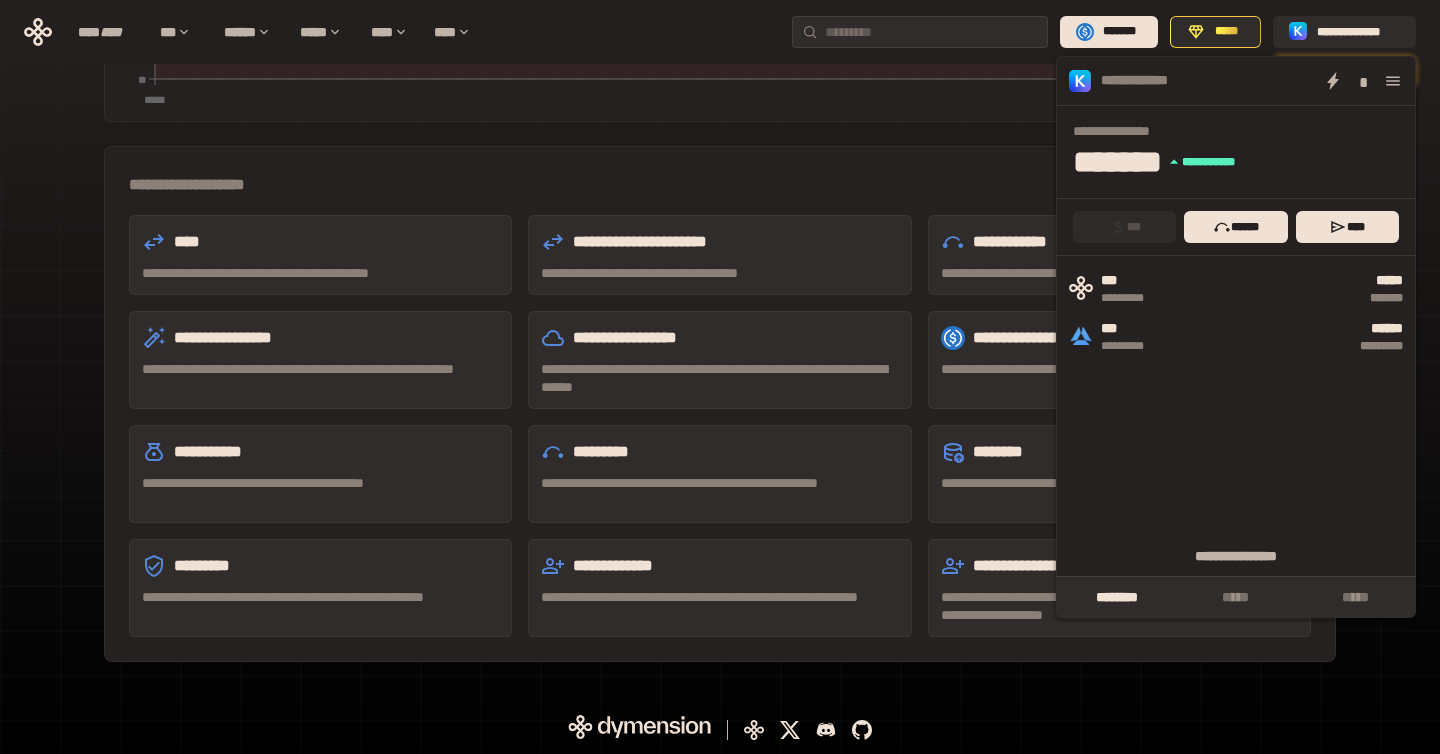 click on "**********" at bounding box center (1119, 606) 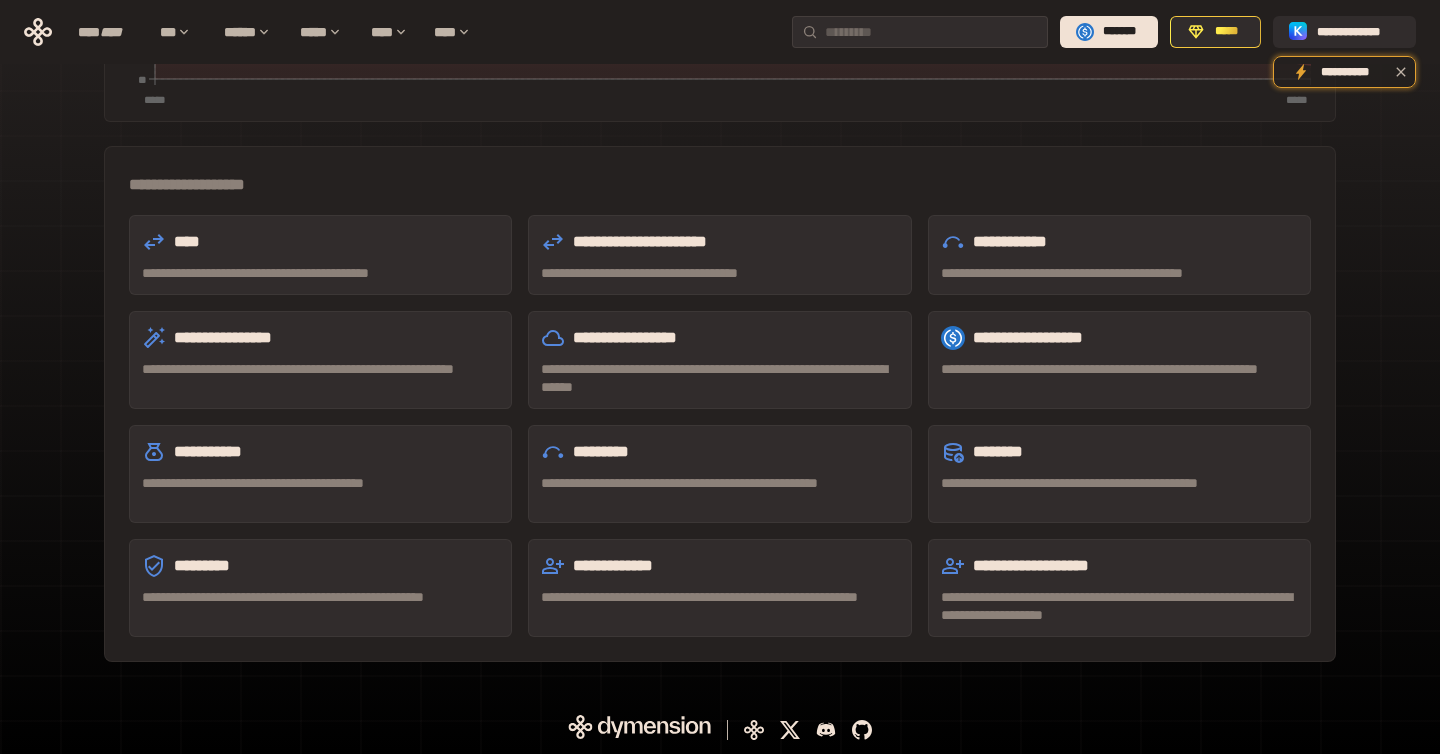 click on "**********" at bounding box center (1119, 566) 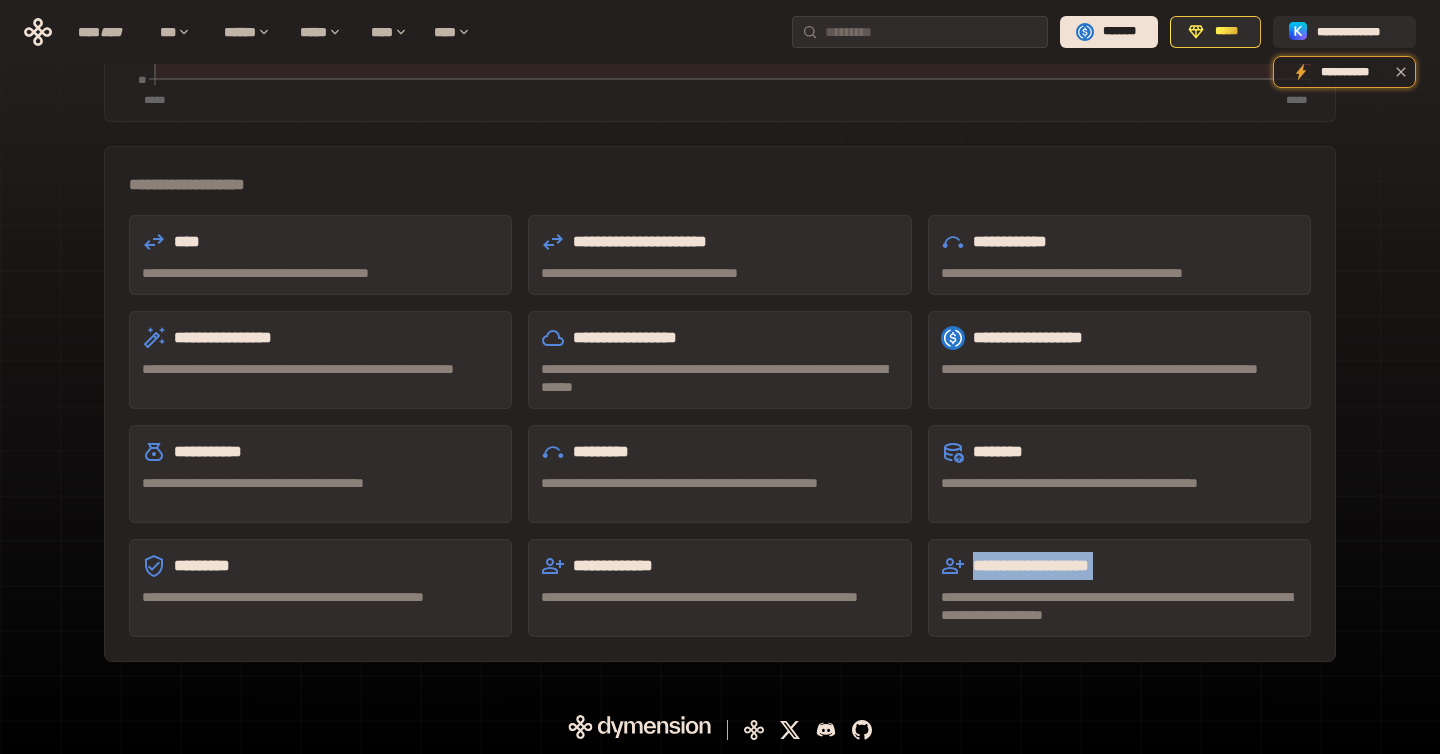 click on "**********" at bounding box center (1119, 566) 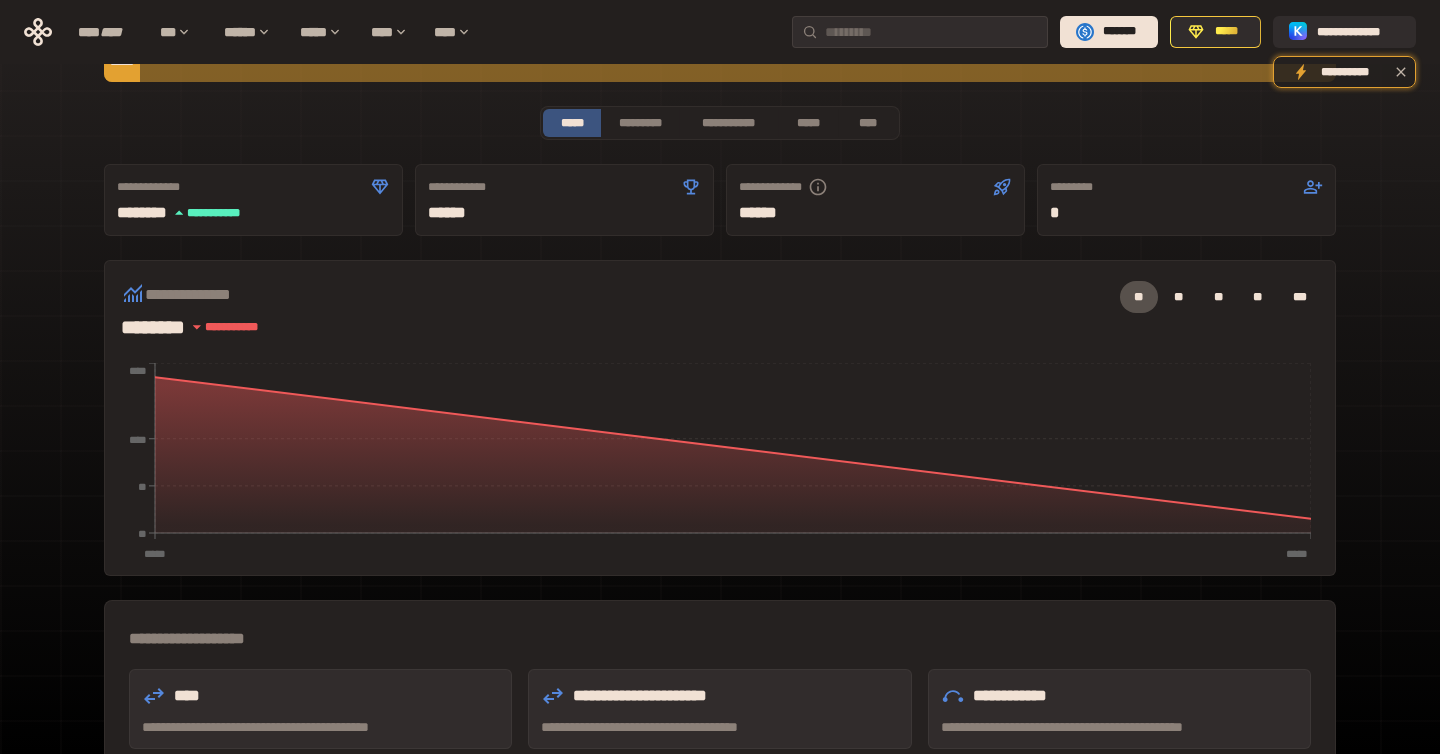 scroll, scrollTop: 0, scrollLeft: 0, axis: both 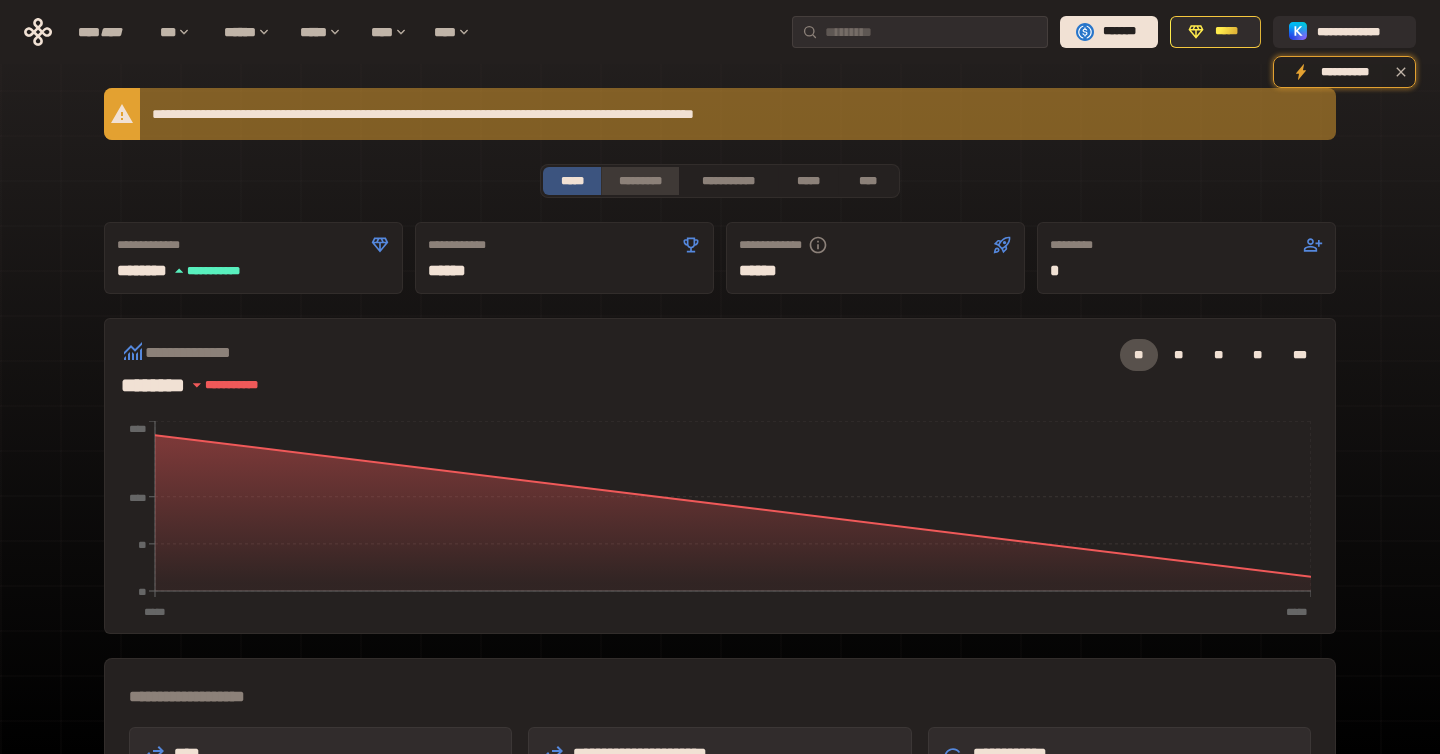 click on "*********" at bounding box center [639, 181] 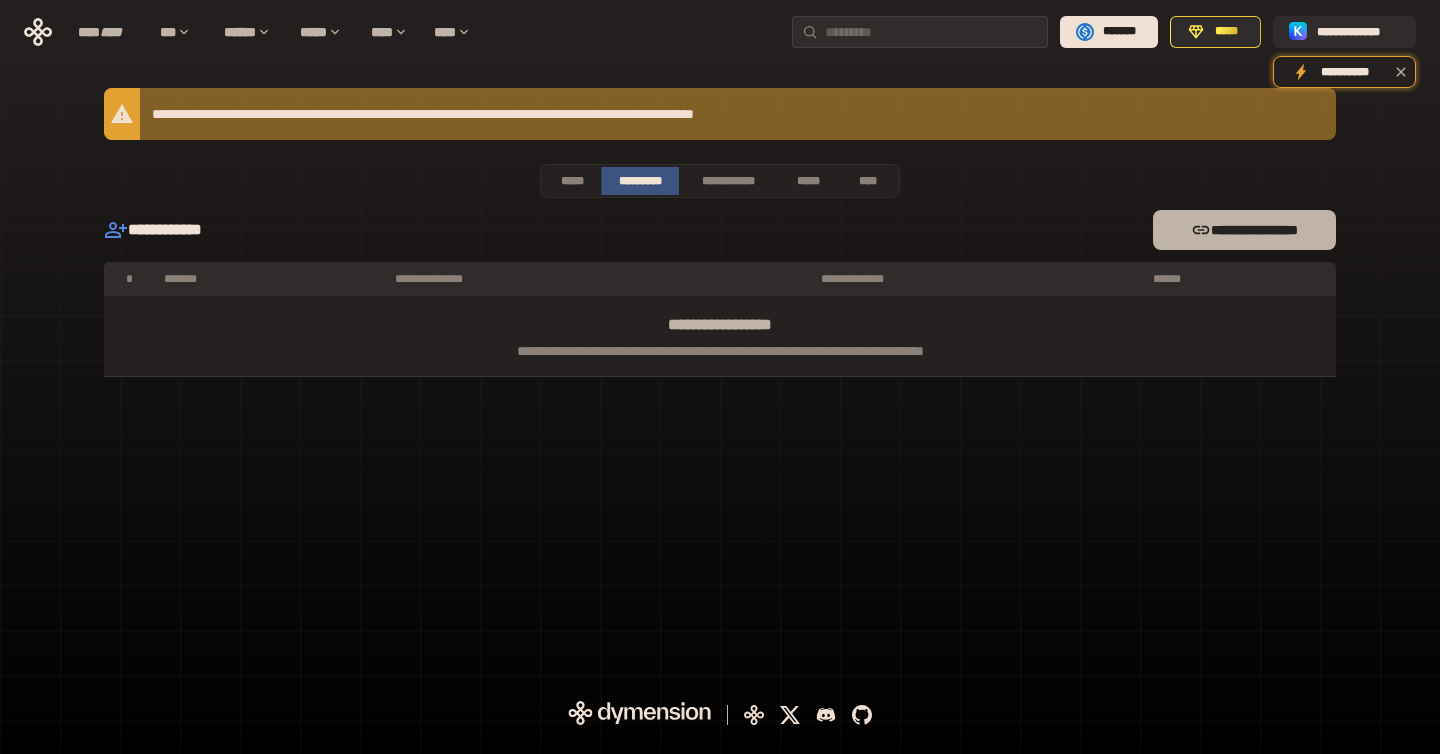 click on "**********" at bounding box center [1244, 230] 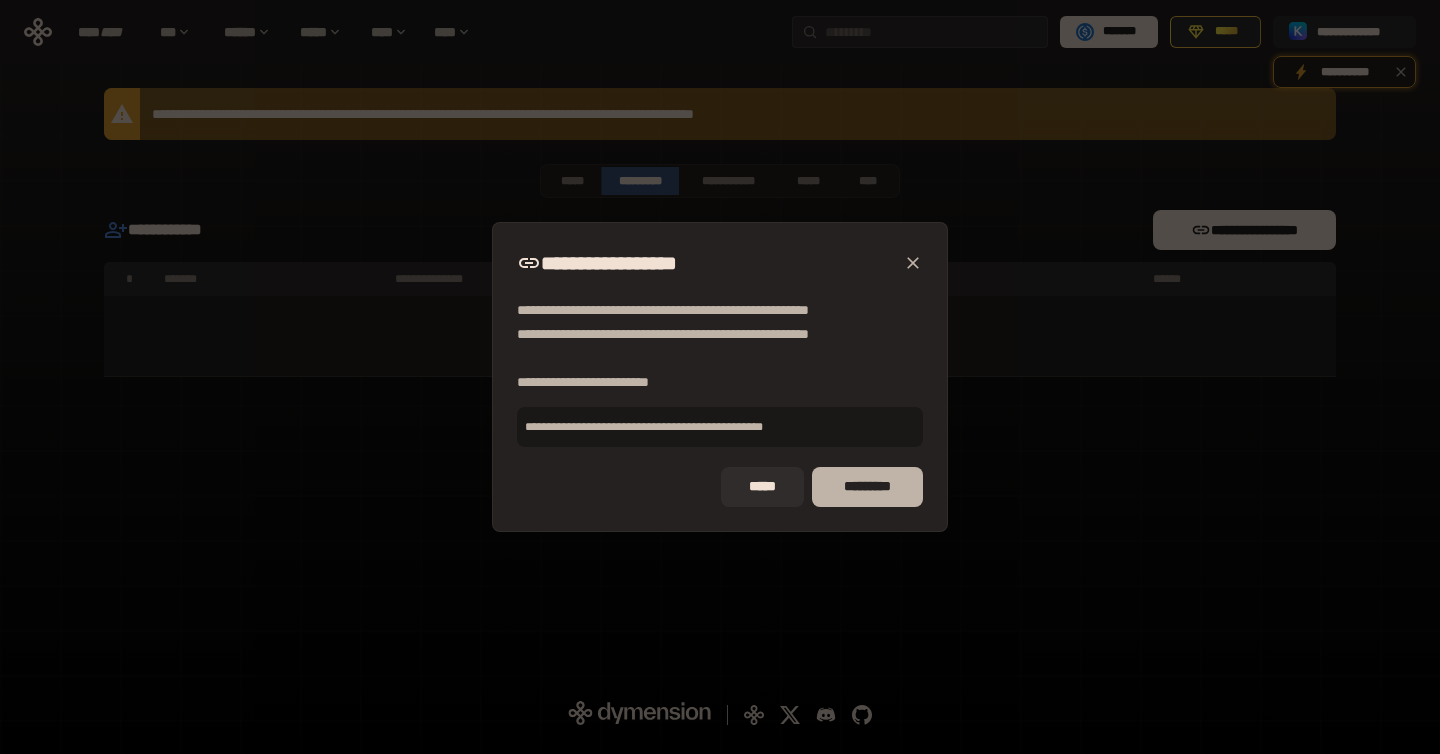 click on "*********" at bounding box center [867, 487] 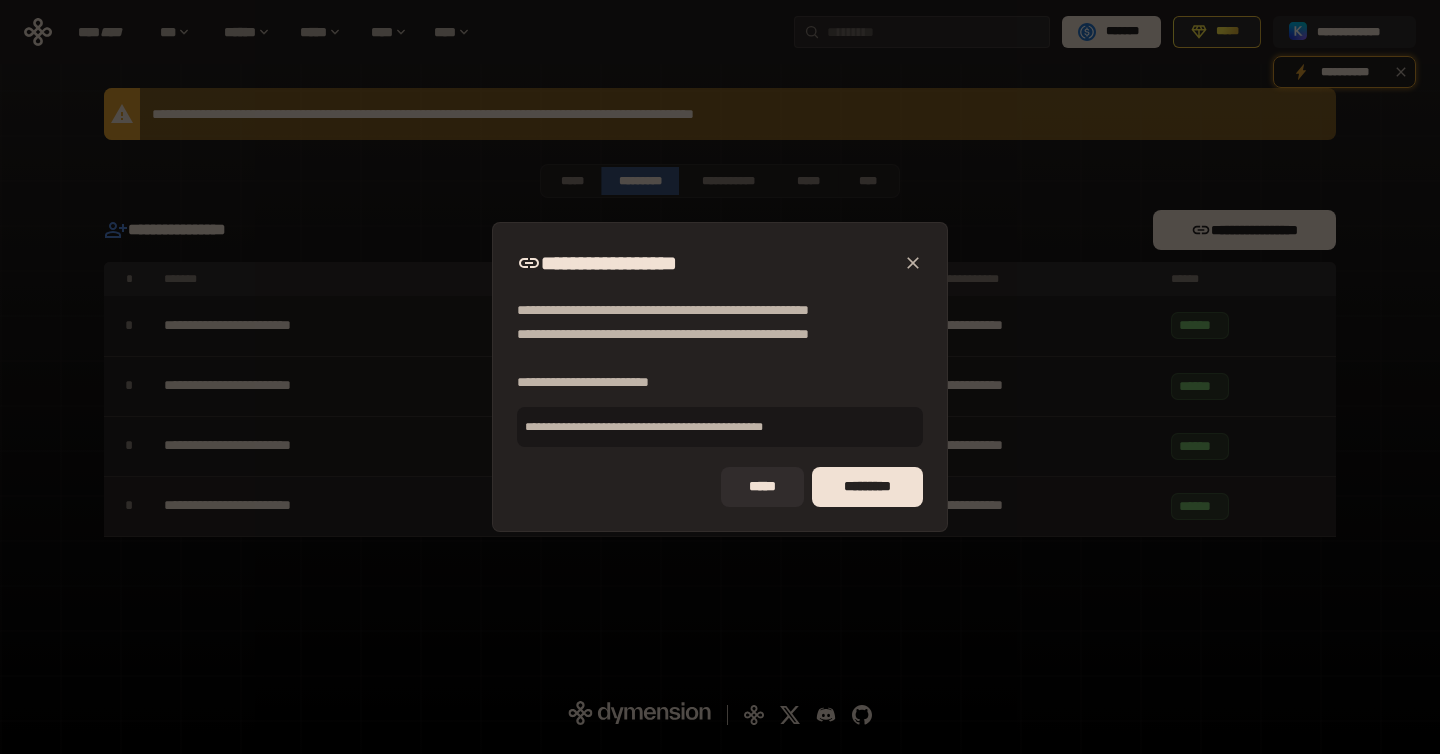 click on "*****" at bounding box center [762, 487] 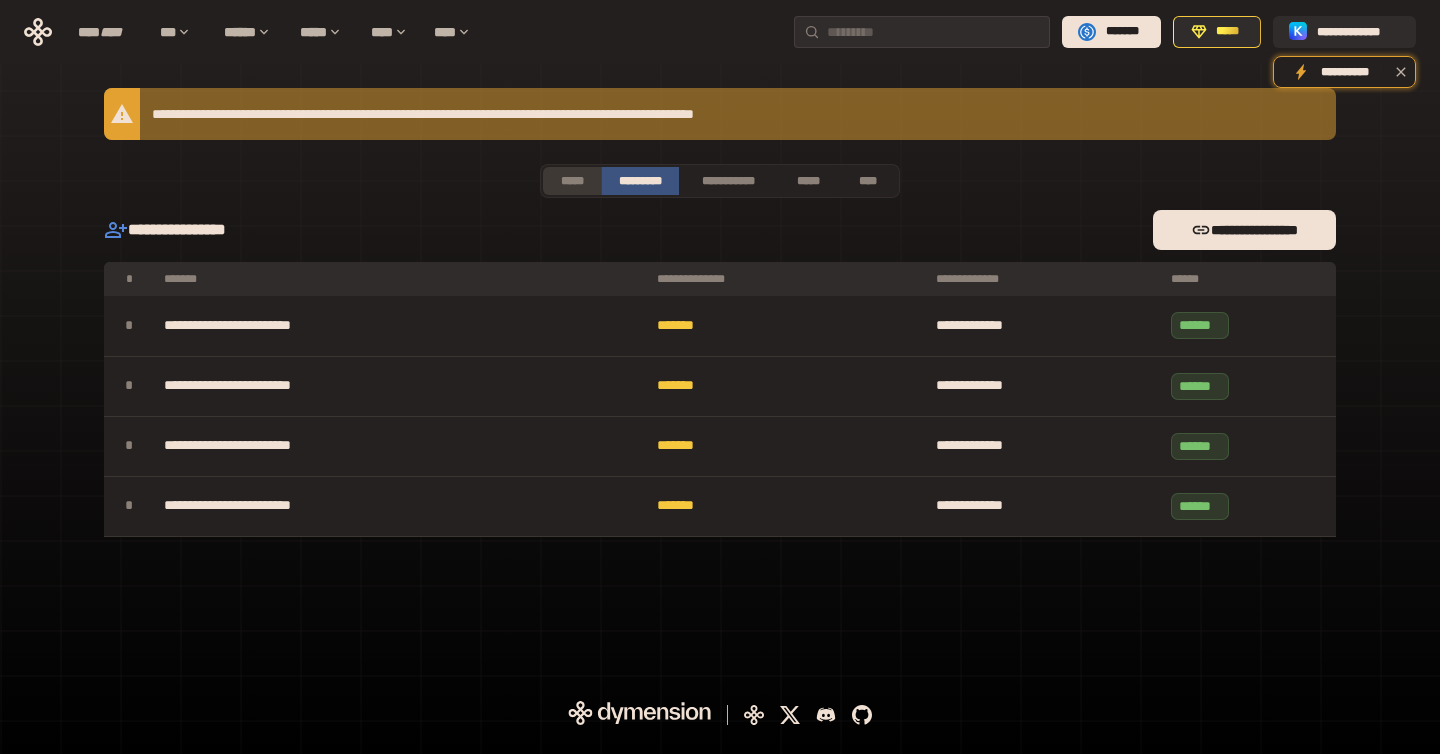 click on "*****" at bounding box center (572, 181) 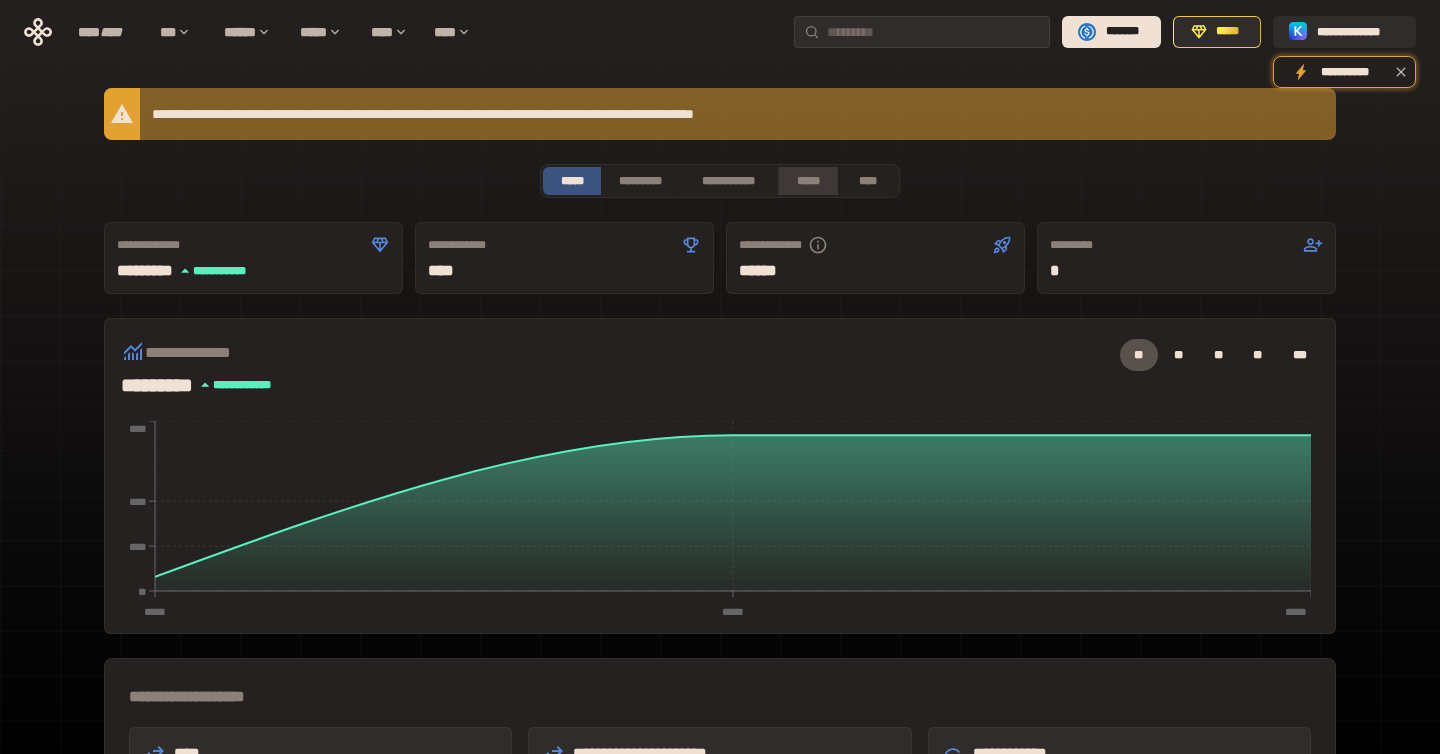 click on "*****" at bounding box center (807, 181) 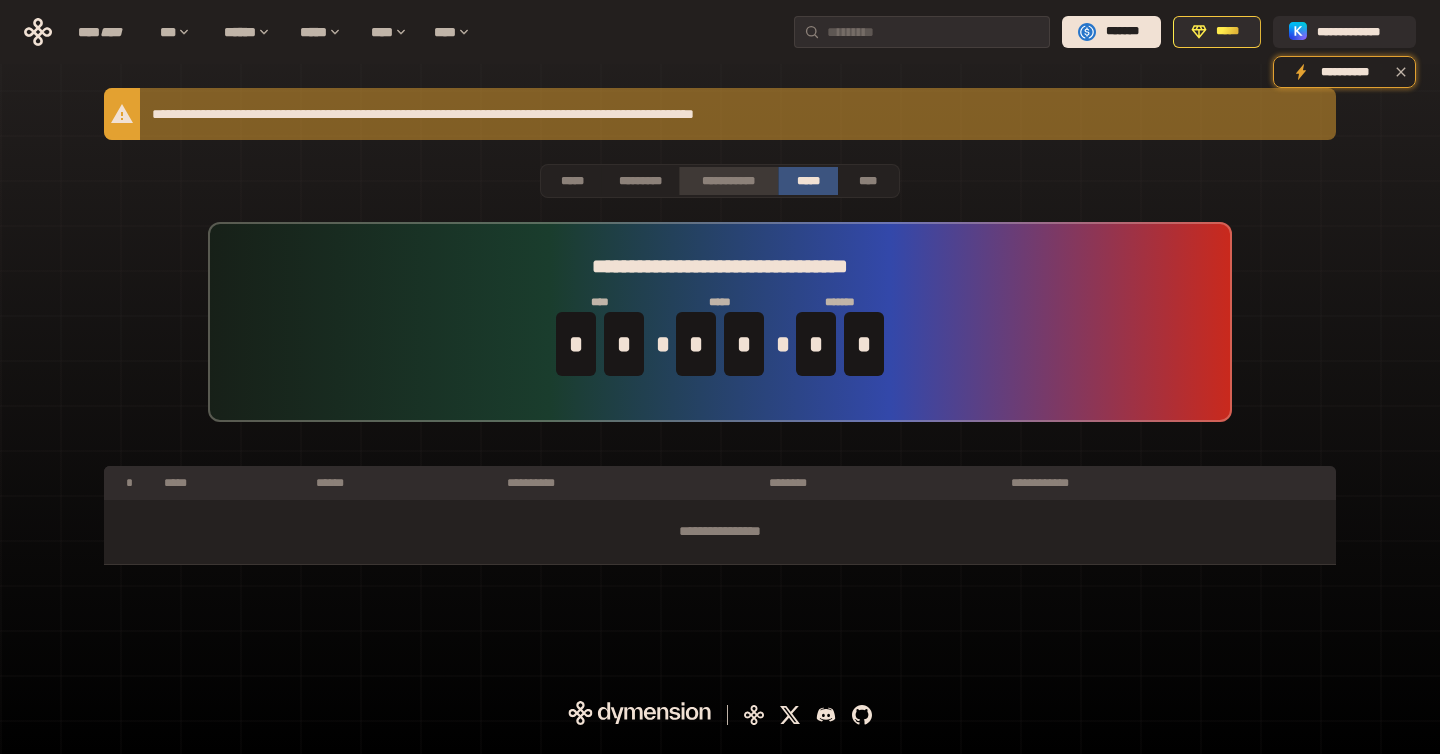 drag, startPoint x: 745, startPoint y: 177, endPoint x: 724, endPoint y: 176, distance: 21.023796 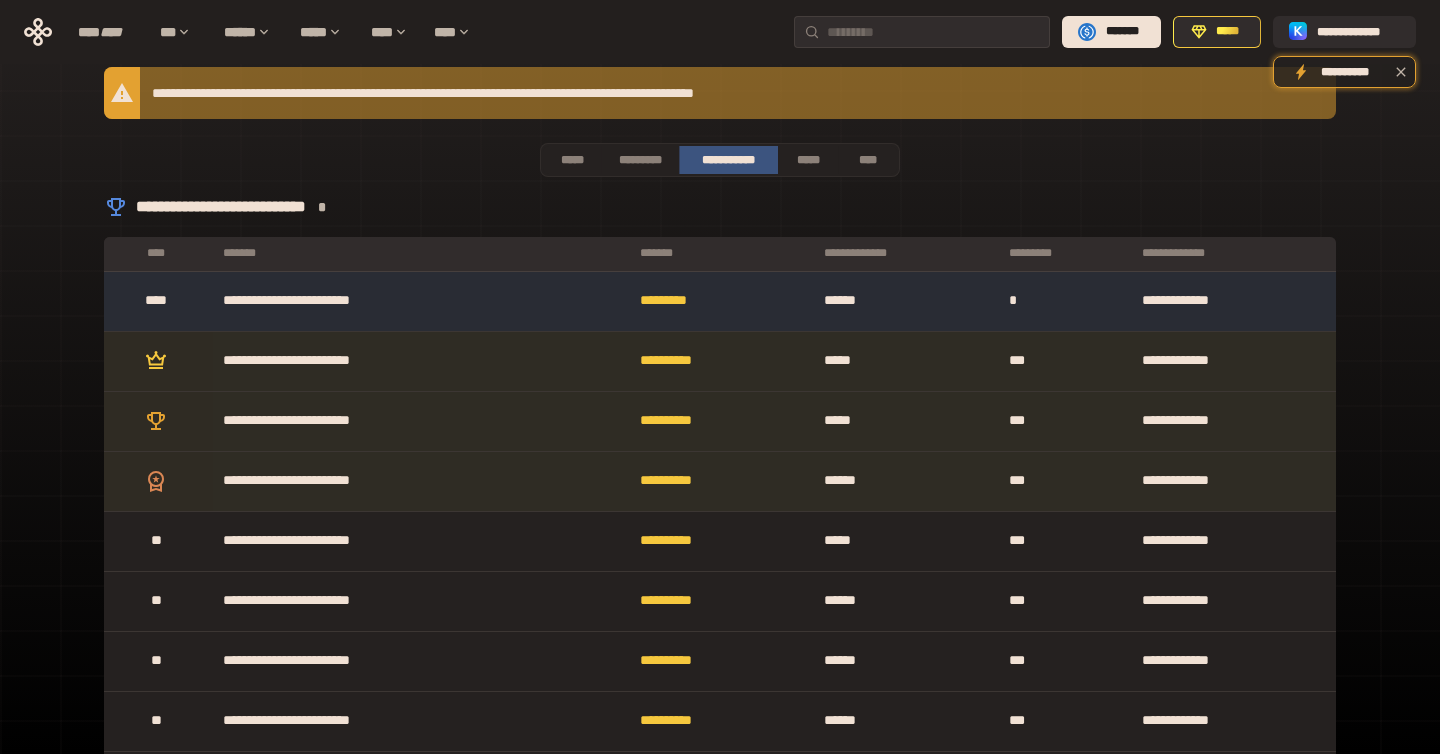 scroll, scrollTop: 0, scrollLeft: 0, axis: both 